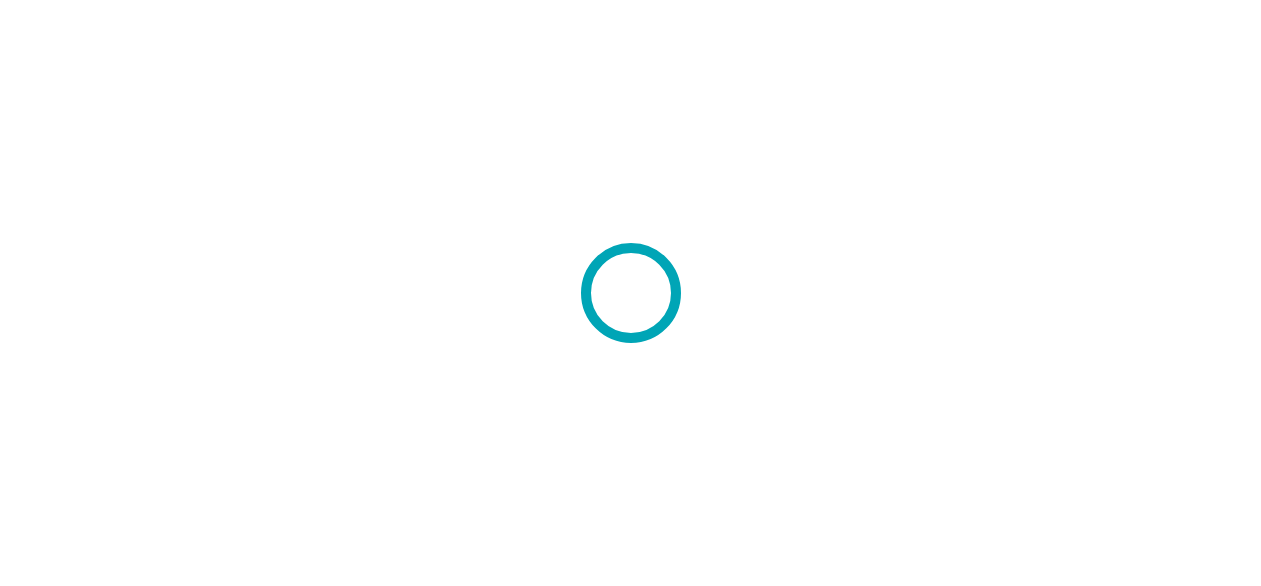 scroll, scrollTop: 0, scrollLeft: 0, axis: both 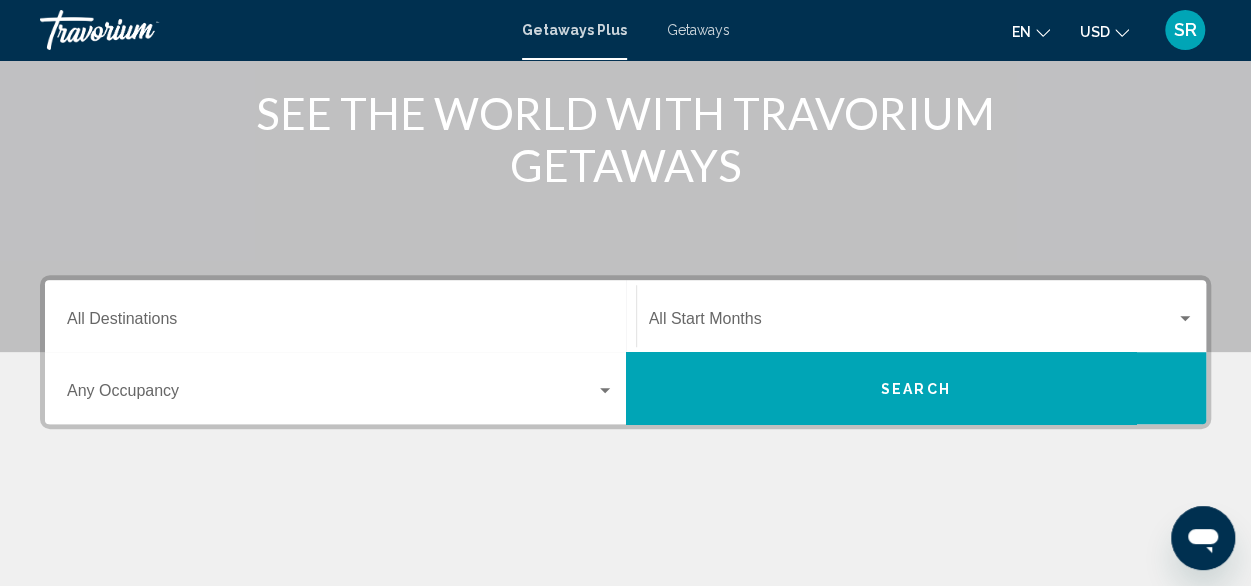 click at bounding box center (1185, 319) 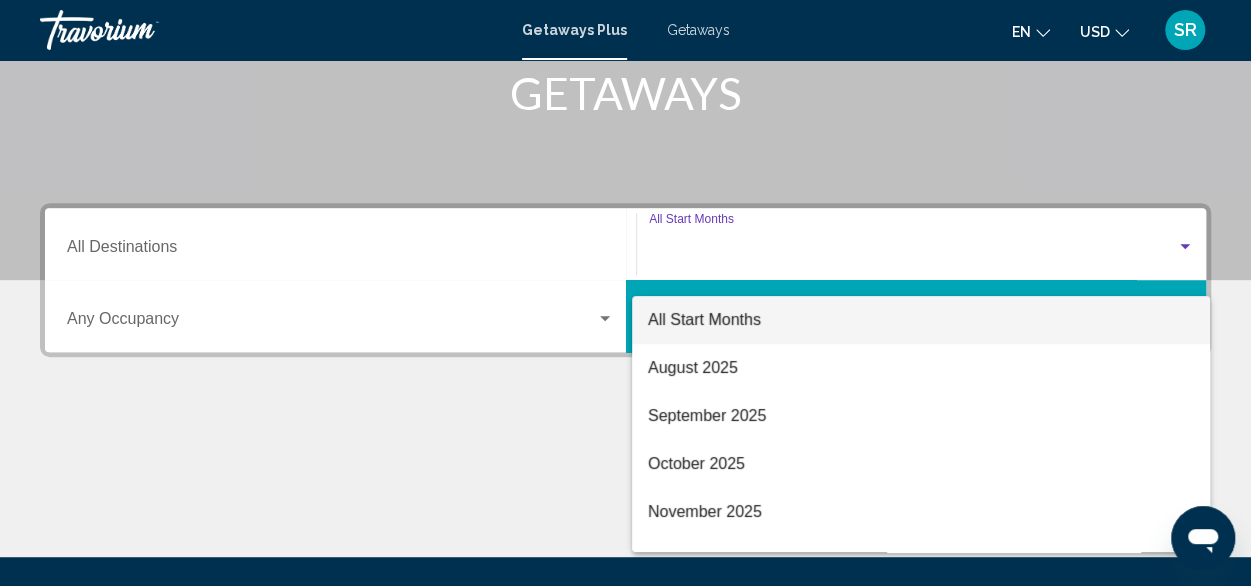 click on "All Start Months August 2025  September 2025  October 2025  November 2025  December 2025  January 2026  February 2026  March 2026  April 2026  May 2026  June 2026  July 2026  August 2026" at bounding box center [921, 424] 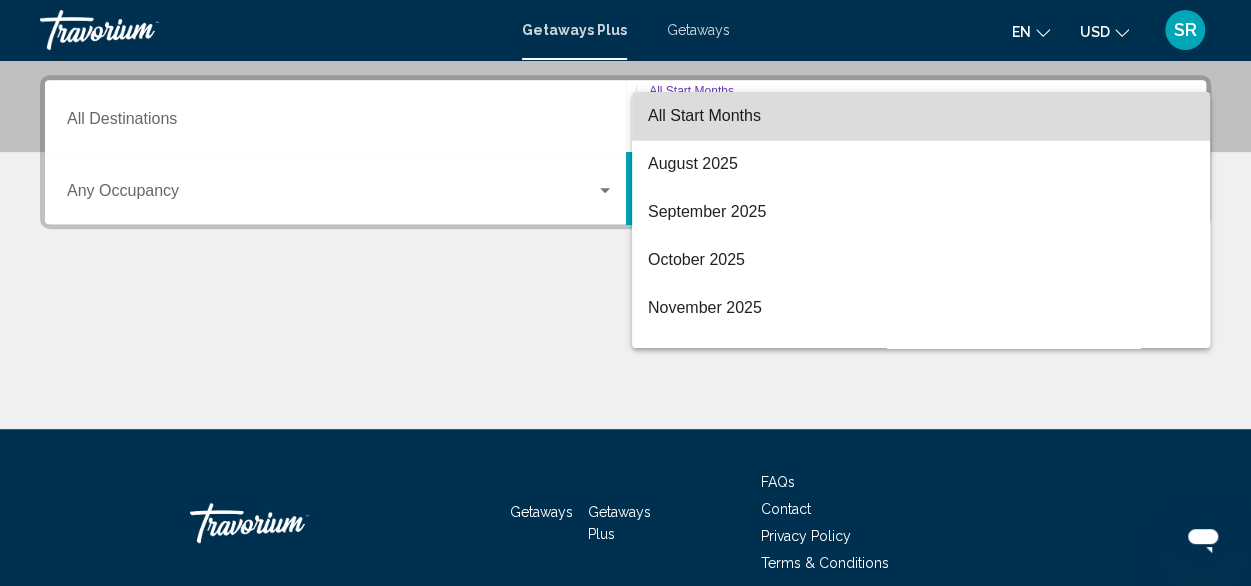 scroll, scrollTop: 458, scrollLeft: 0, axis: vertical 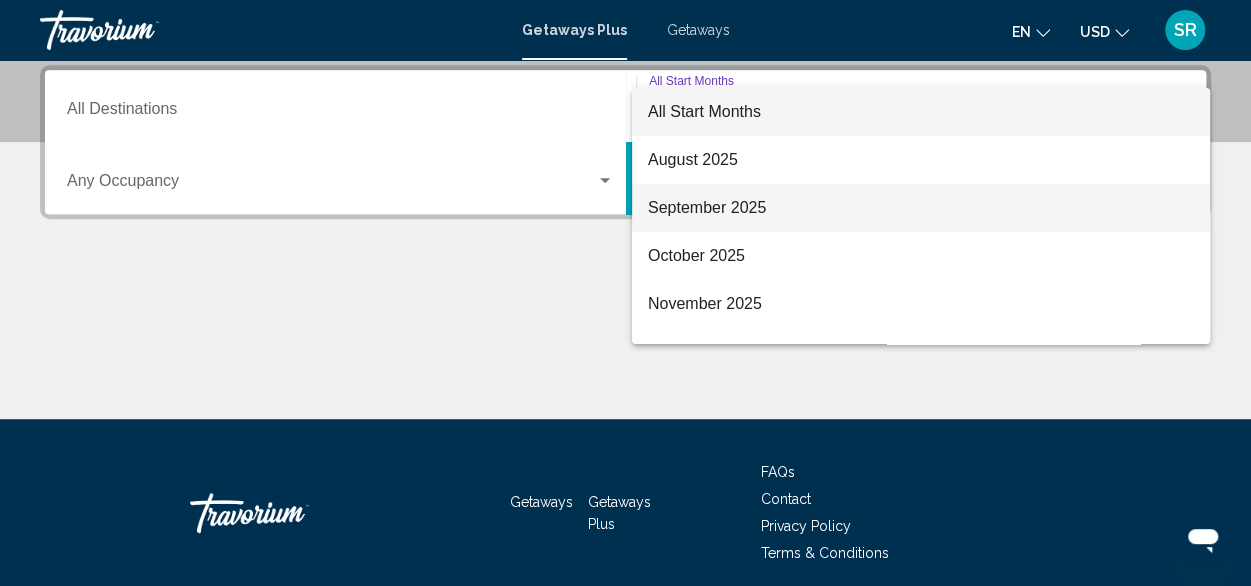 click on "September 2025" at bounding box center [921, 208] 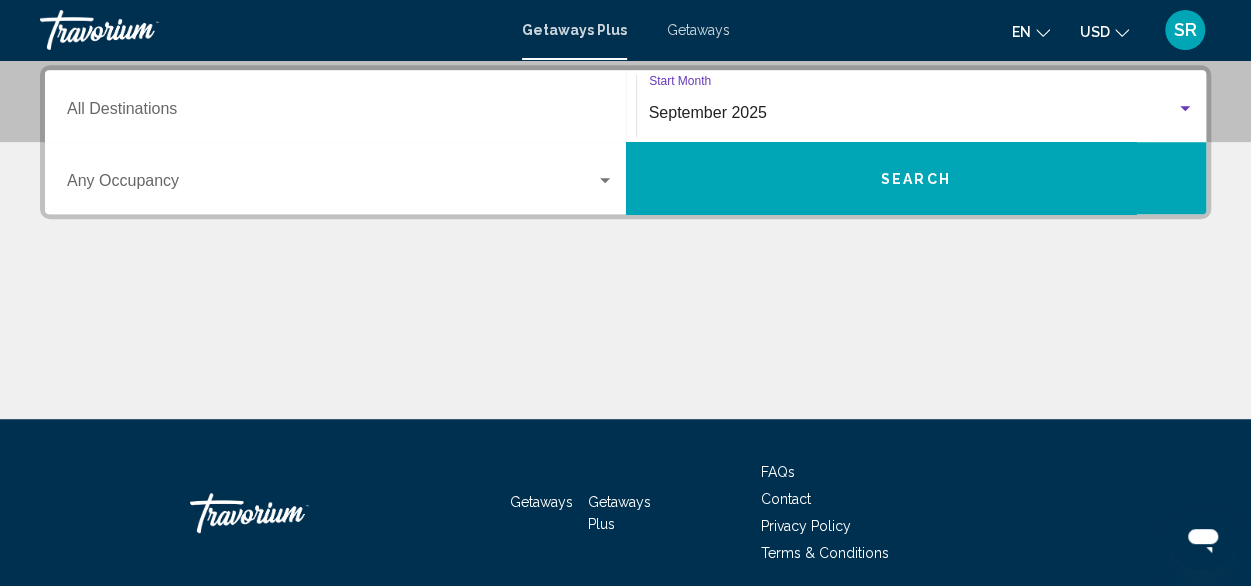 click on "Search" at bounding box center (916, 178) 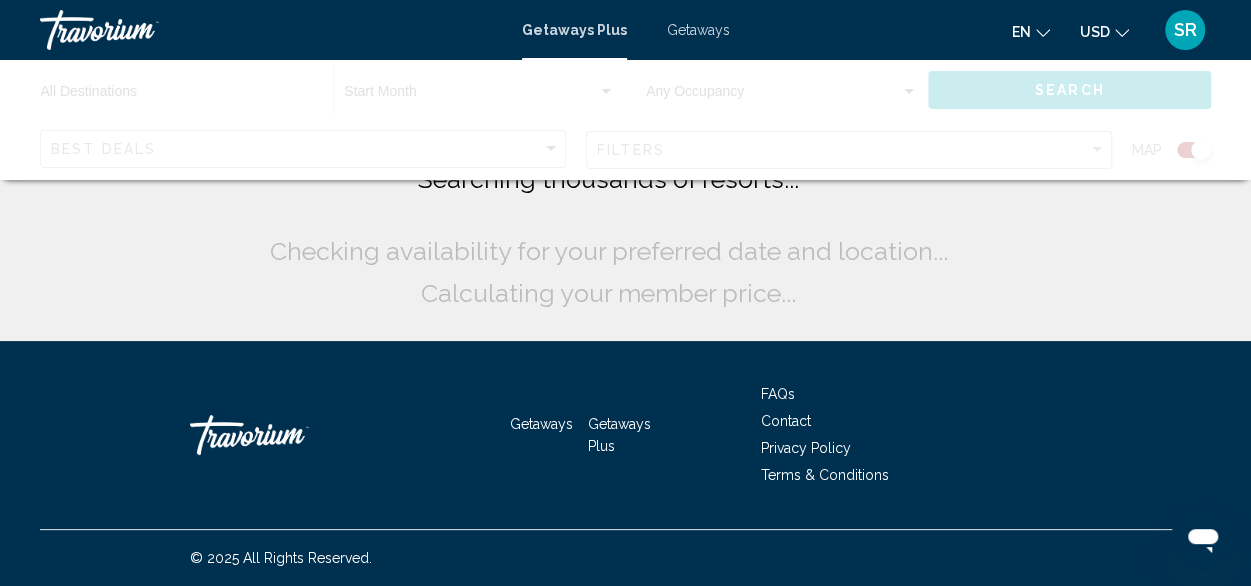 scroll, scrollTop: 0, scrollLeft: 0, axis: both 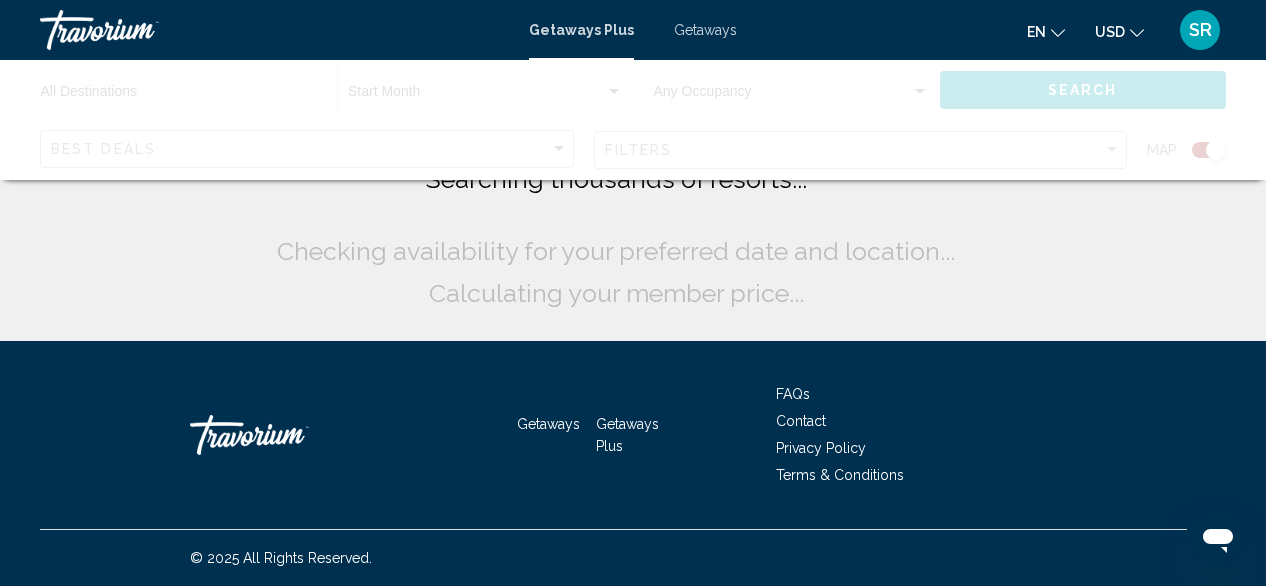 click 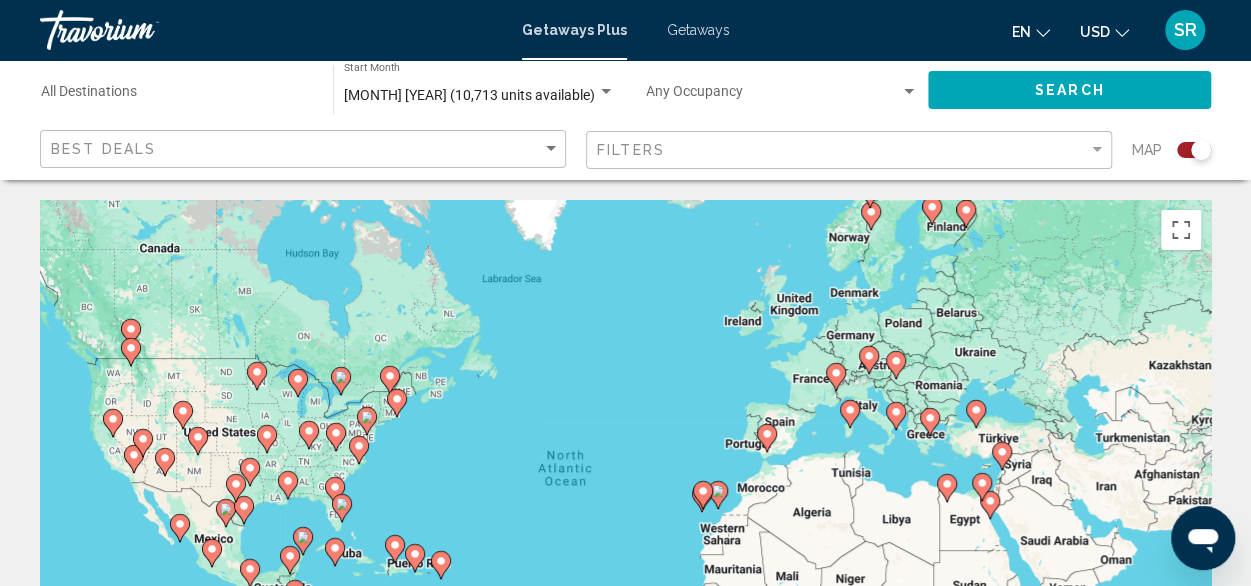 click on "Destination All Destinations" at bounding box center (177, 96) 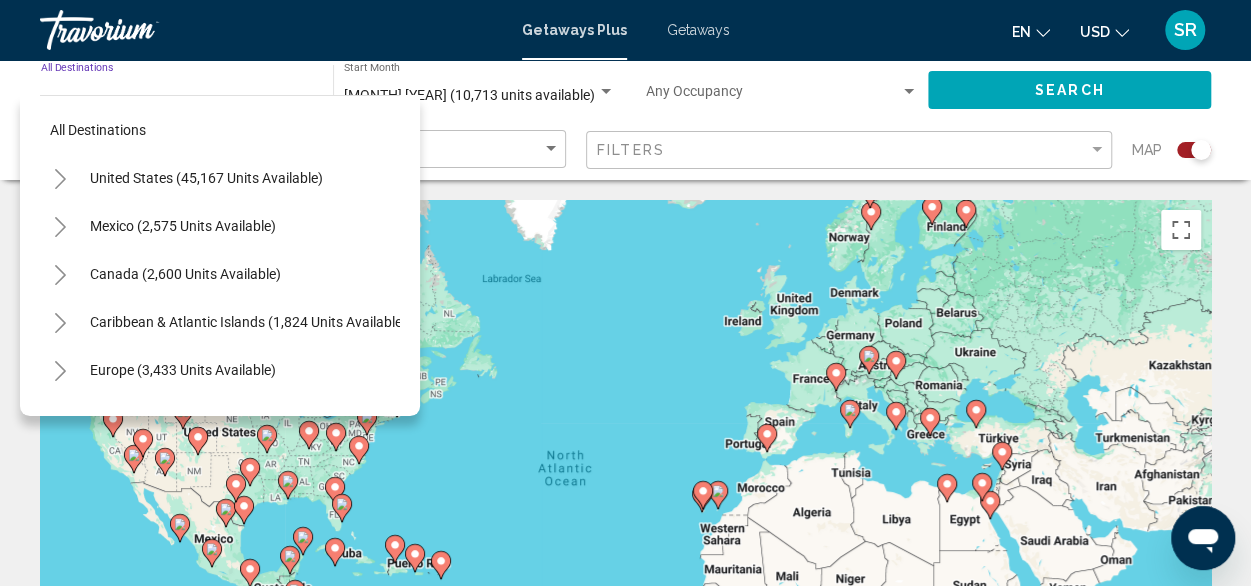 click on "All destinations
United States (45,167 units available)
Mexico (2,575 units available)
Canada (2,600 units available)
Caribbean & Atlantic Islands (1,824 units available)
Europe (3,433 units available)
Australia (234 units available)
South Pacific and Oceania (146 units available)
South America (4,386 units available)
Central America (228 units available)
Asia (2,432 units available)
Africa (59 units available)
Middle East (401 units available)" at bounding box center [220, 251] 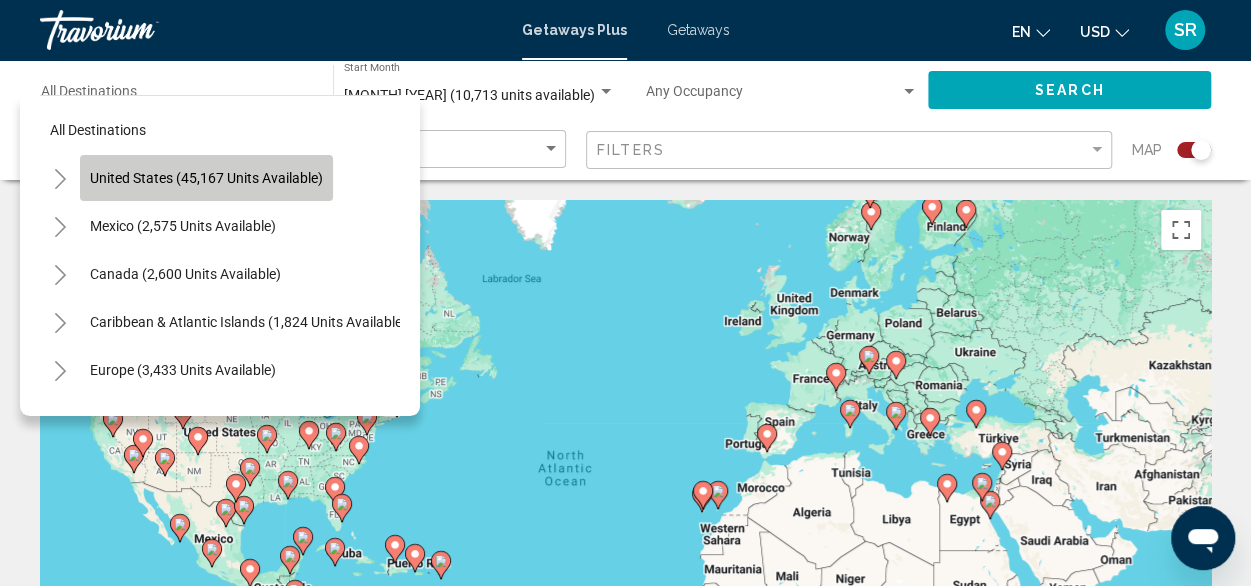 click on "United States (45,167 units available)" 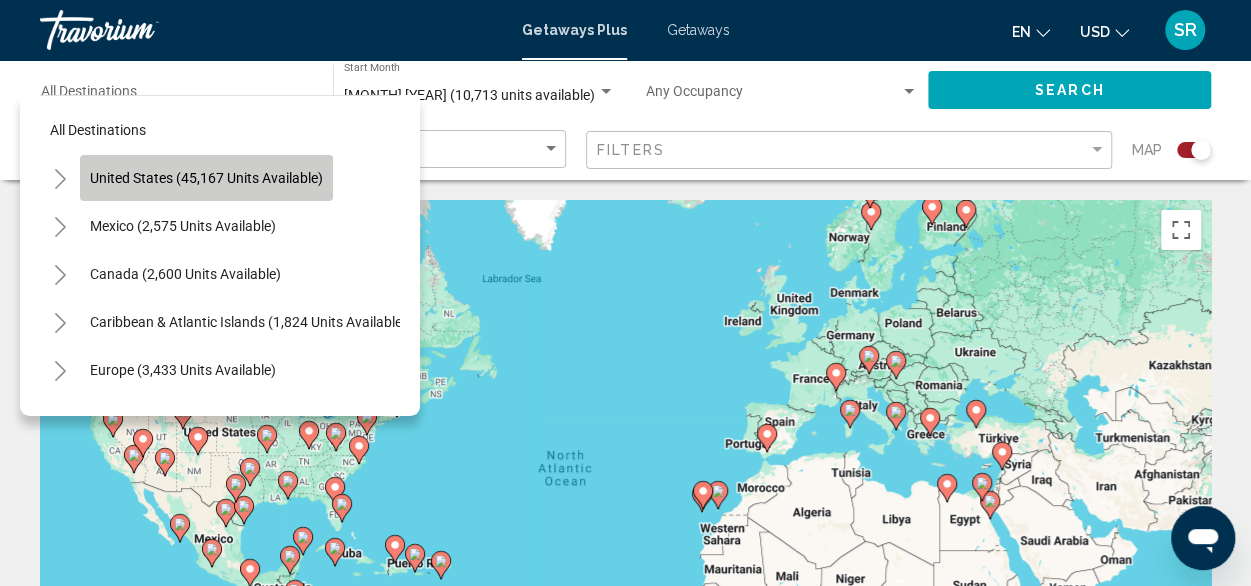 type on "**********" 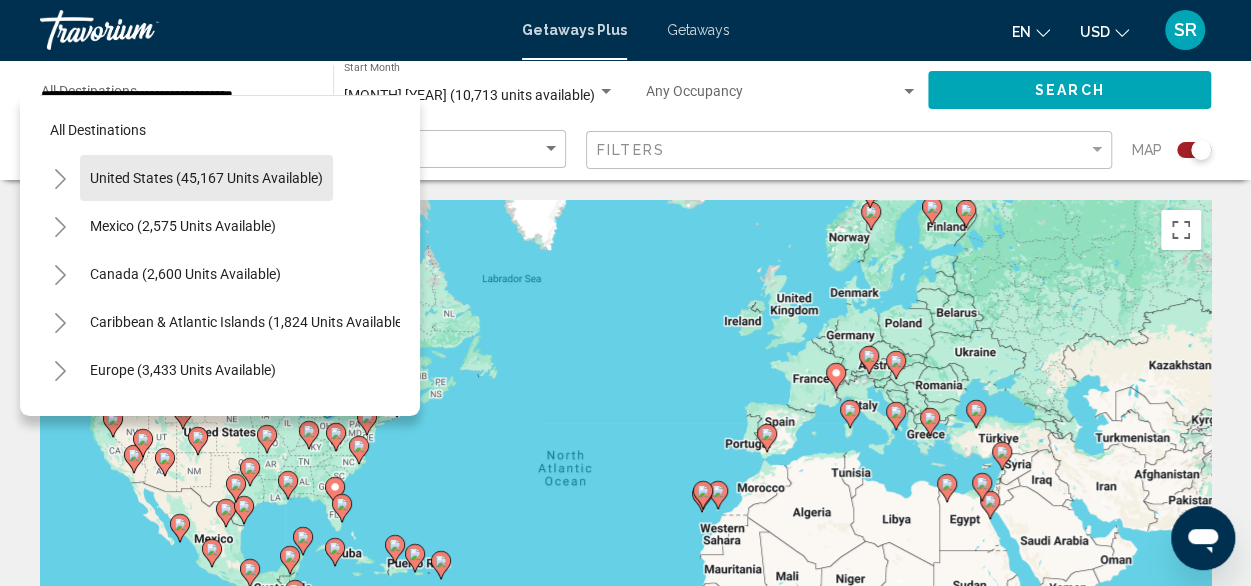 click on "Destination All Destinations  All destinations
[COUNTRY] (45,167 units available)
[COUNTRY] (2,575 units available)
[COUNTRY] (2,600 units available)
[COUNTRY] (1,824 units available)
[COUNTRY] (3,433 units available)
[COUNTRY] (234 units available)
[COUNTRY] (146 units available)
[COUNTRY] (4,386 units available)
[COUNTRY] (228 units available)
[COUNTRY] (2,432 units available)
[COUNTRY] (59 units available)
[COUNTRY] (401 units available)  [MONTH] [YEAR] (10,713 units available) Start Month All Start Months Occupancy Any Occupancy Search Best Deals Filters Map ← Move left → Move right ↑ Move up ↓ Move down + Zoom in - Zoom out Home Jump left by 75% End  -" at bounding box center (625, 1929) 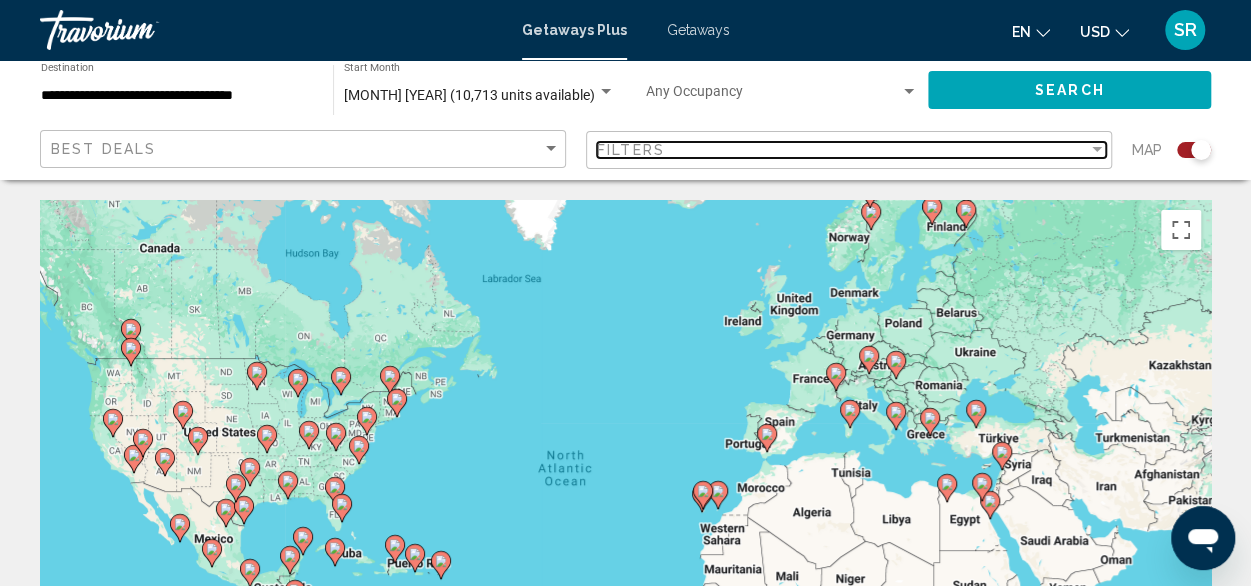 click at bounding box center (1097, 149) 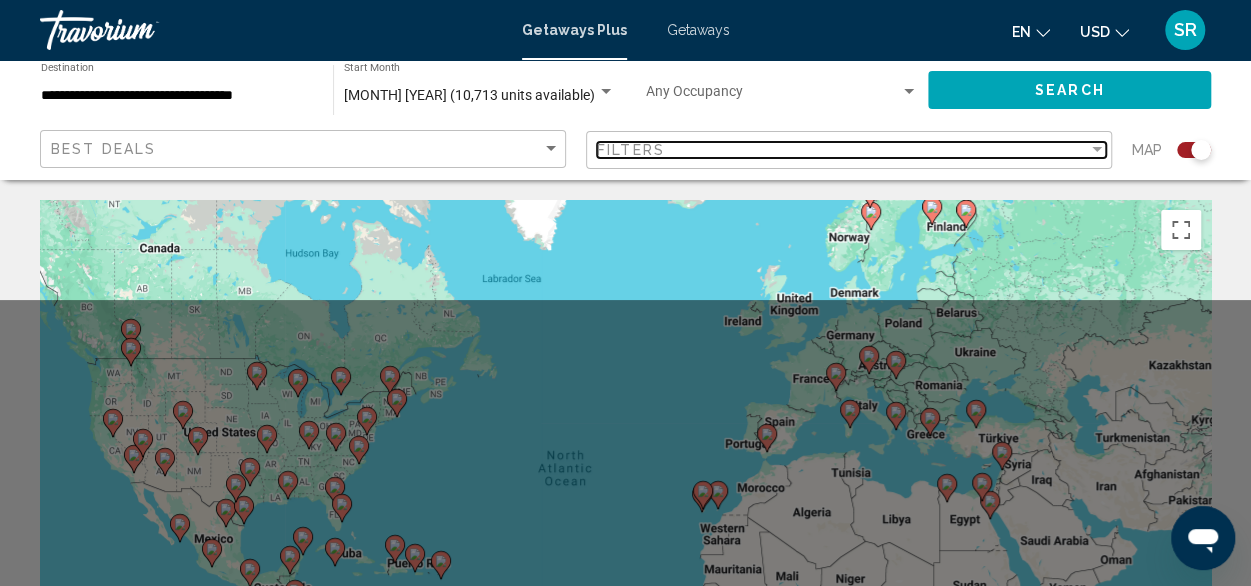 click at bounding box center (1097, 149) 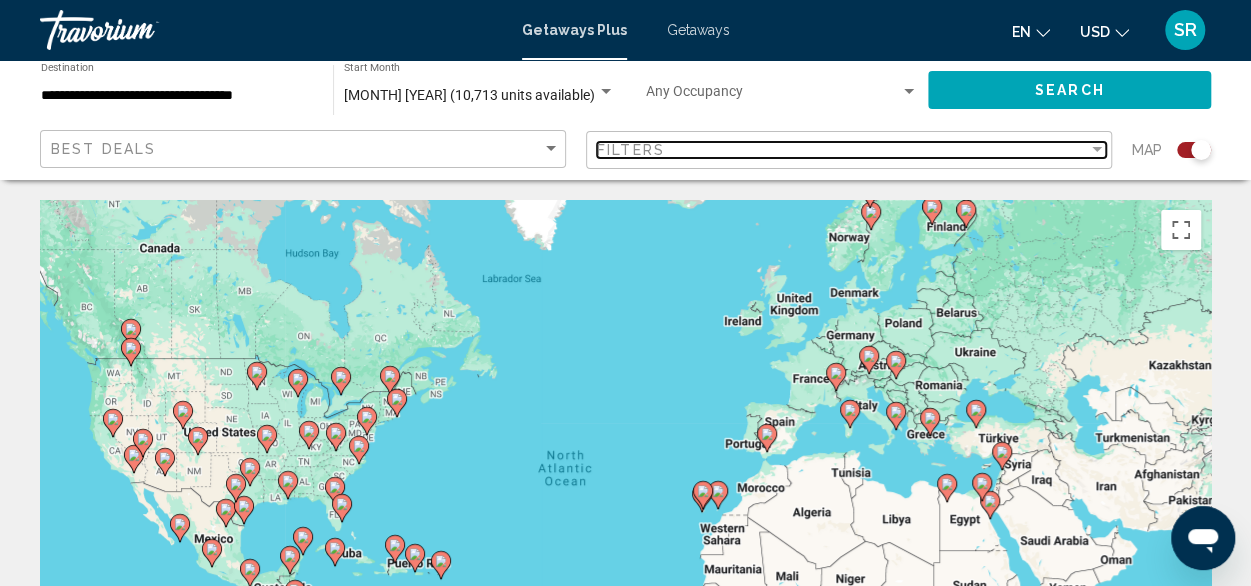 click at bounding box center (1097, 149) 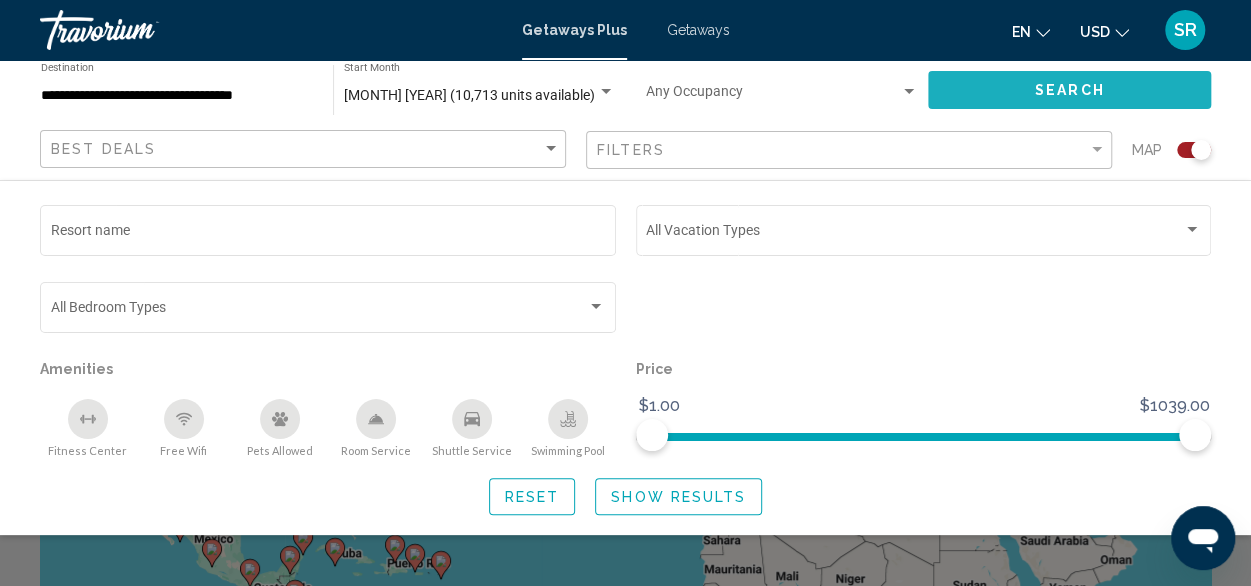 click on "Search" 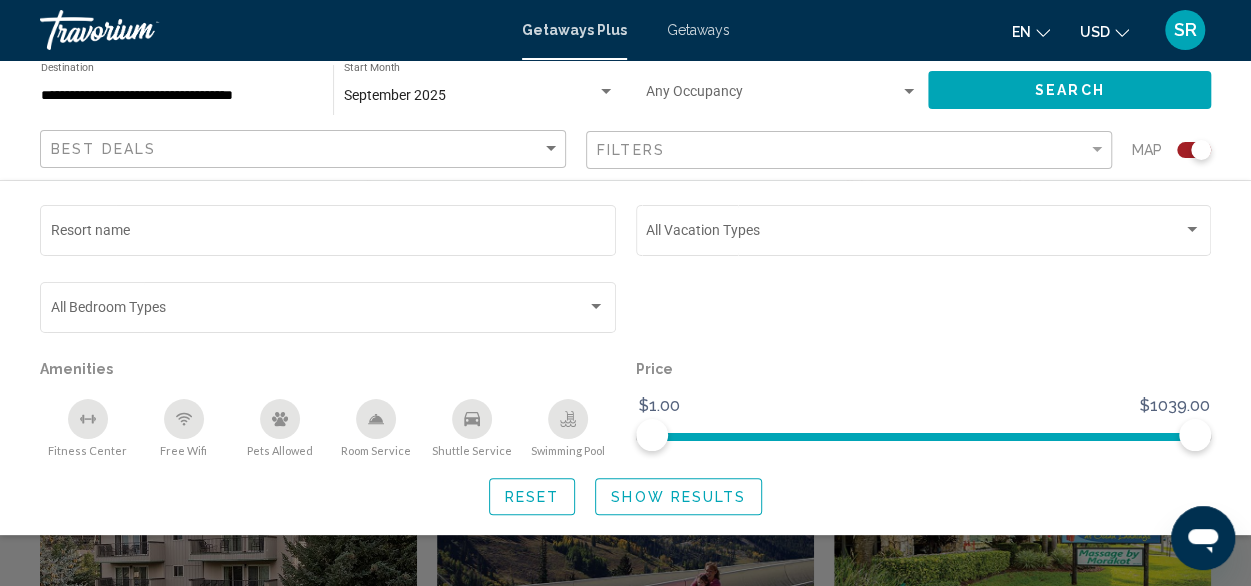 scroll, scrollTop: 510, scrollLeft: 0, axis: vertical 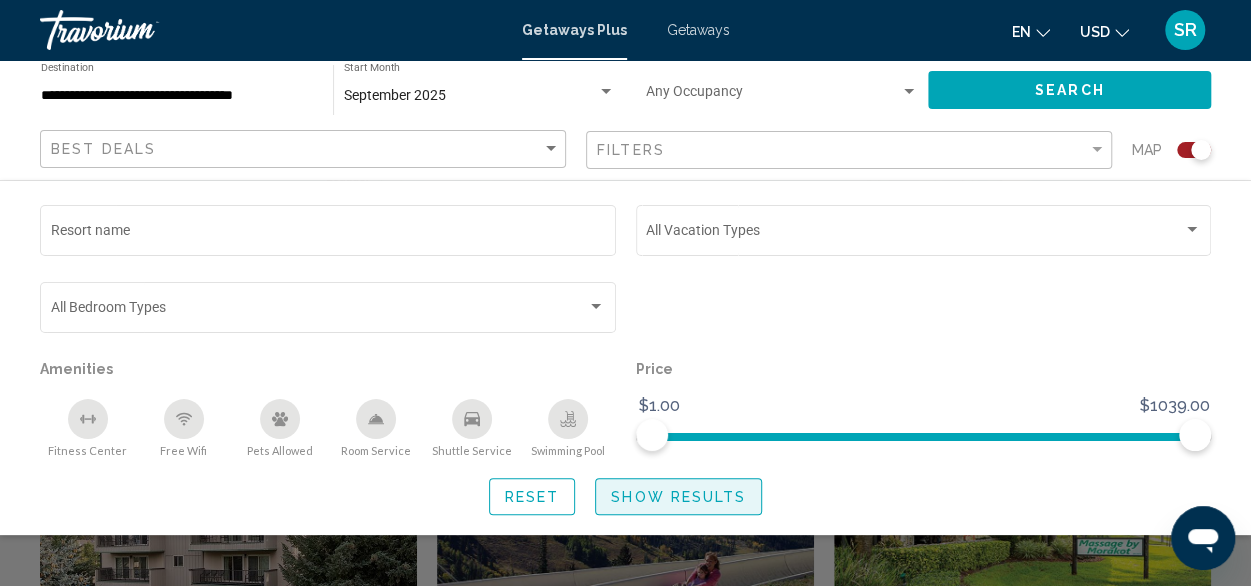 click on "Show Results" 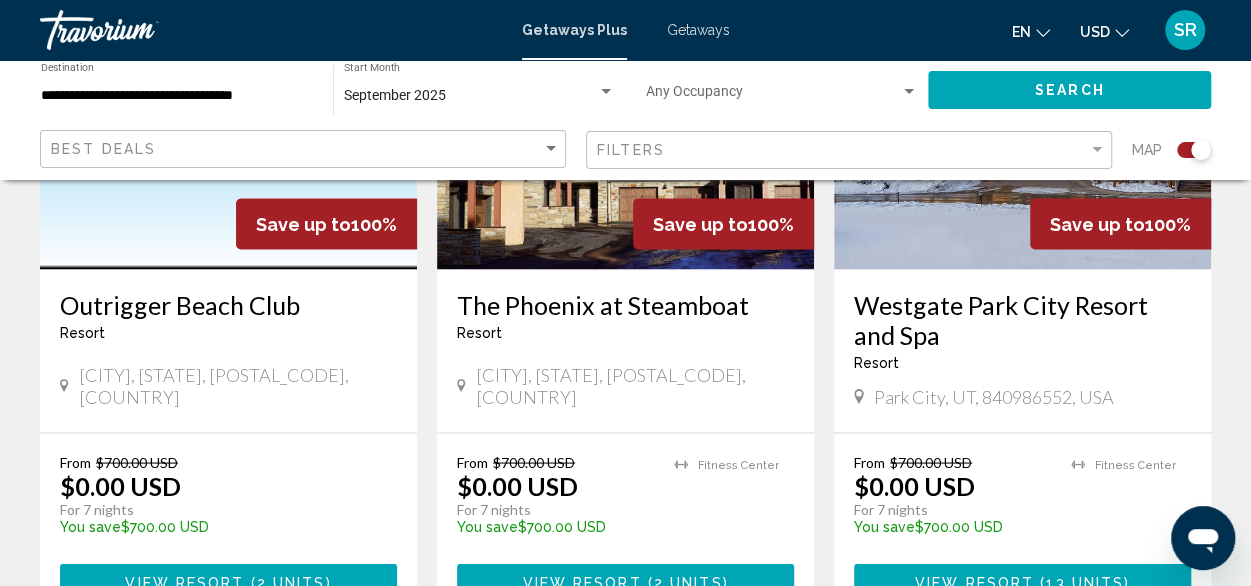 scroll, scrollTop: 1286, scrollLeft: 0, axis: vertical 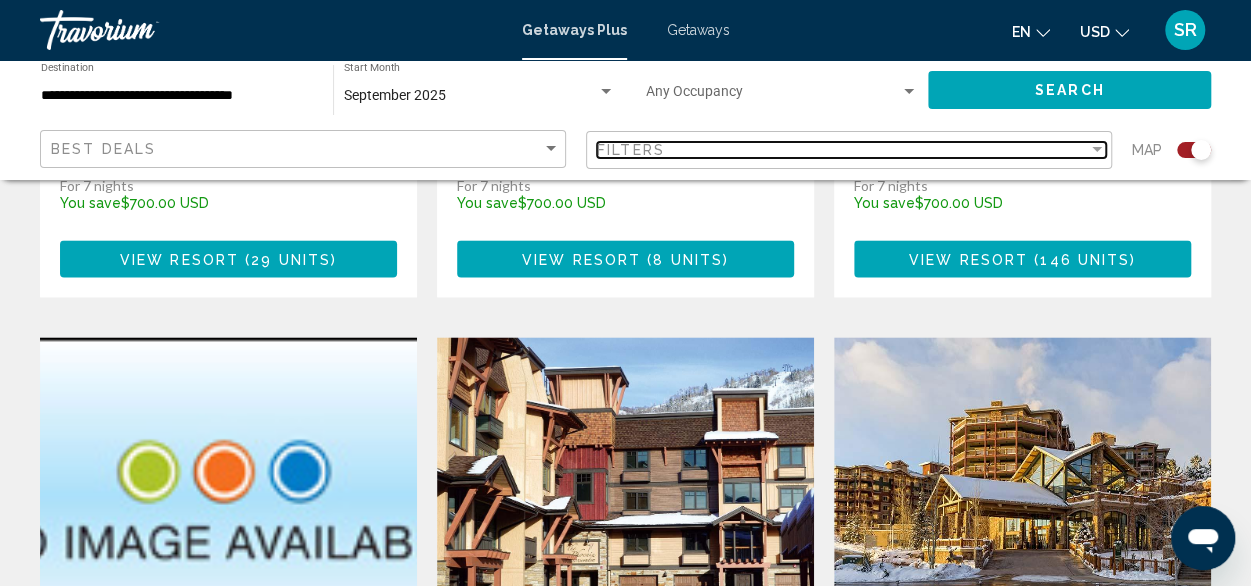 click on "Filters" at bounding box center [842, 150] 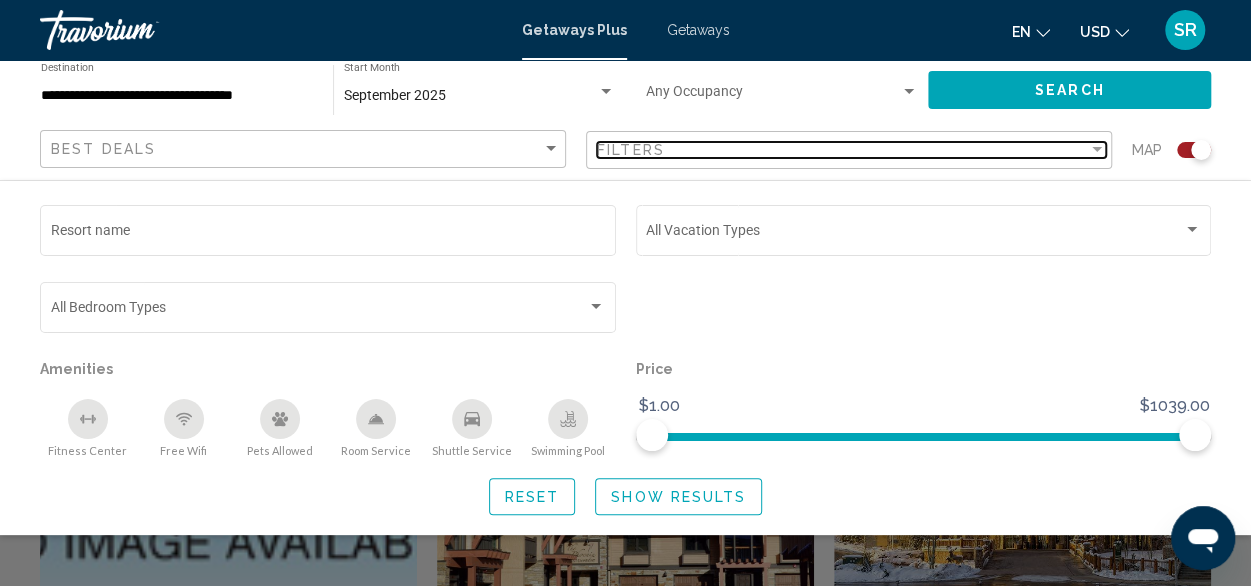 click on "Filters" at bounding box center (842, 150) 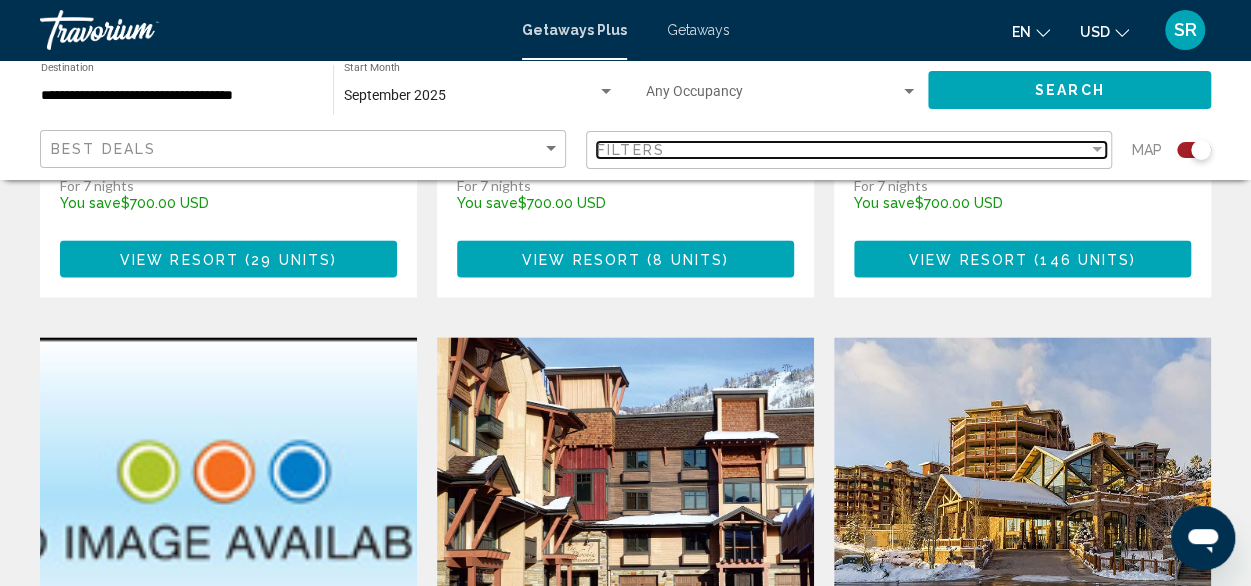 click on "Filters" at bounding box center [842, 150] 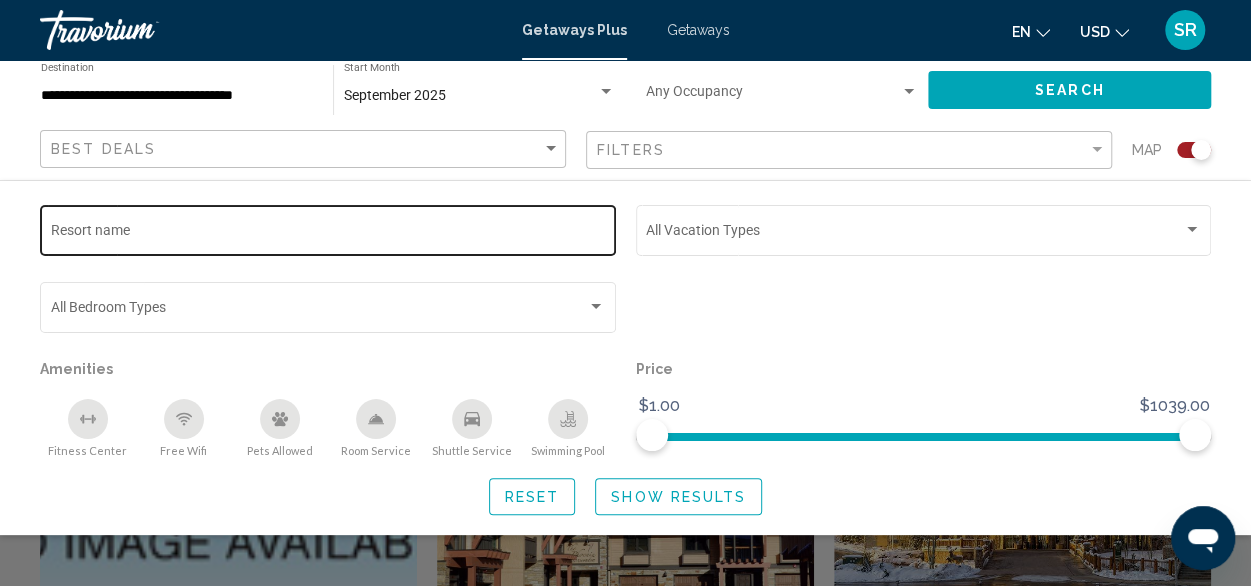 click on "Resort name" at bounding box center (328, 234) 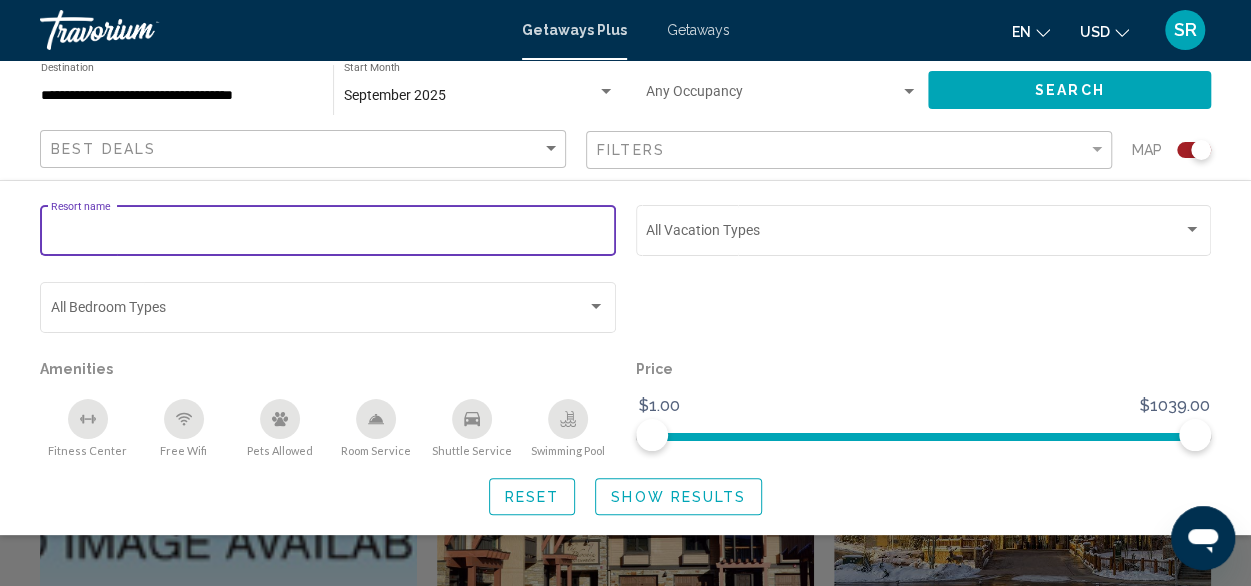 click on "Resort name" at bounding box center [328, 234] 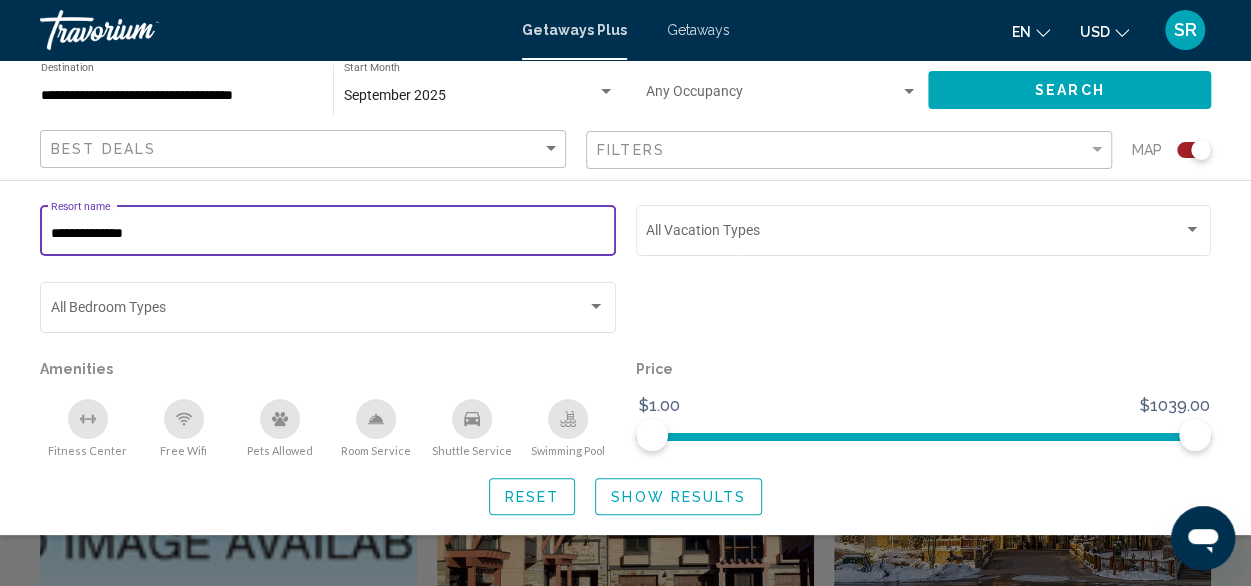 type on "**********" 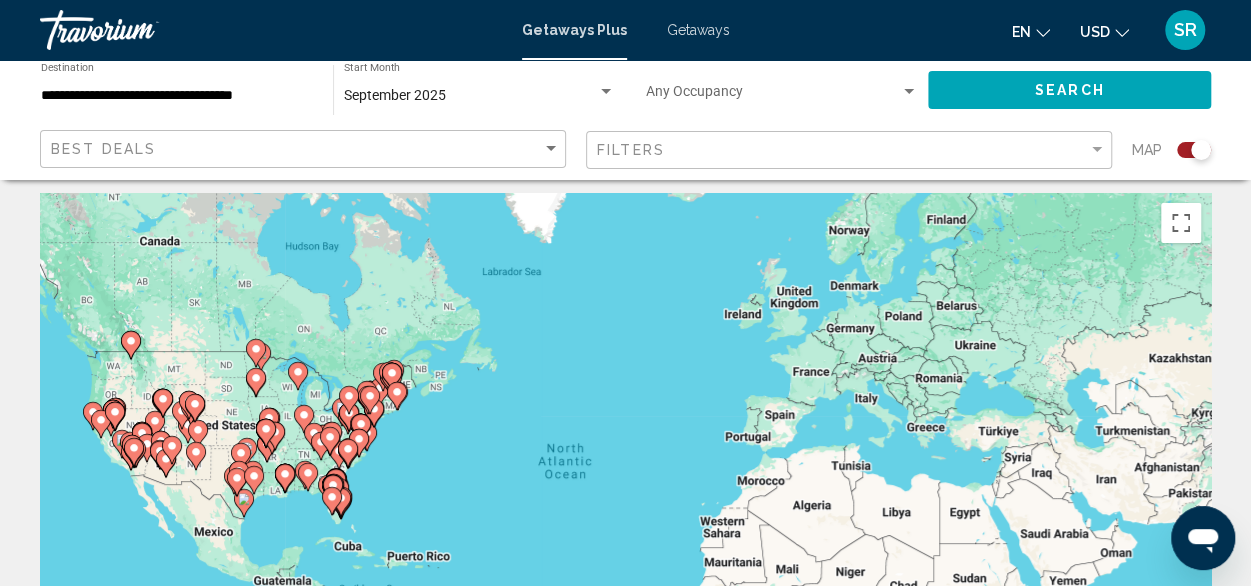 scroll, scrollTop: 0, scrollLeft: 0, axis: both 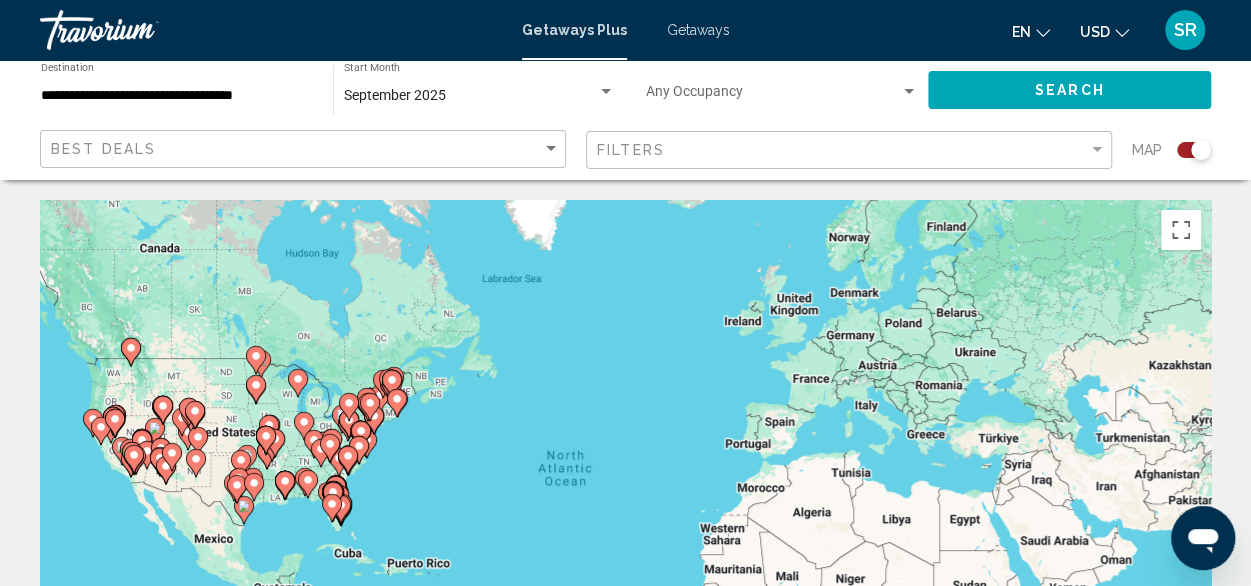 click on "Search" 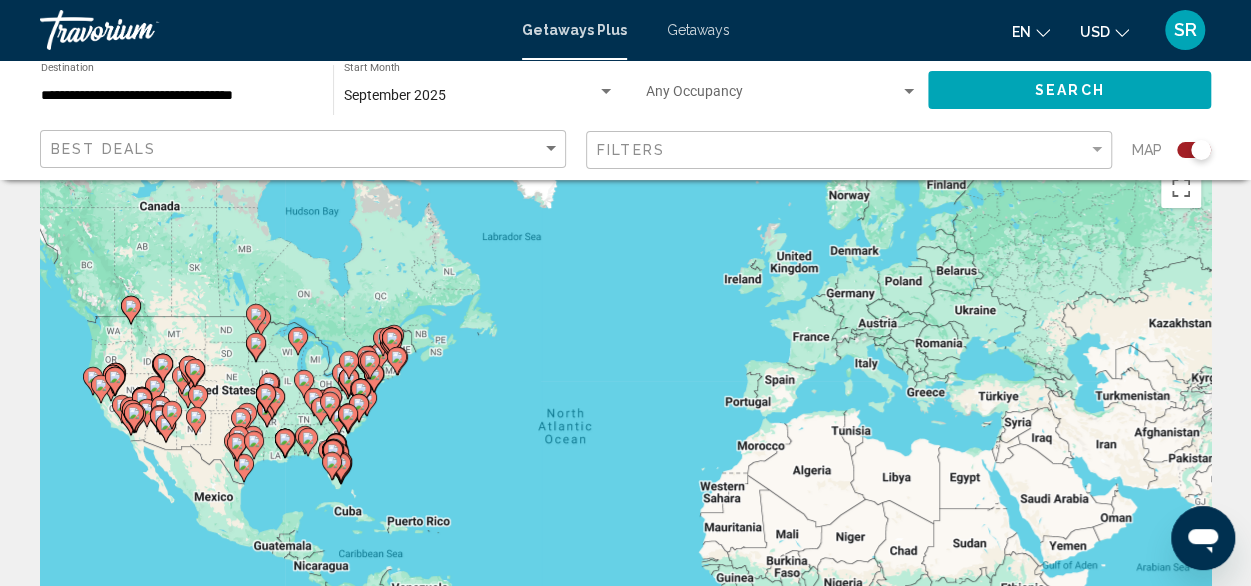 scroll, scrollTop: 0, scrollLeft: 0, axis: both 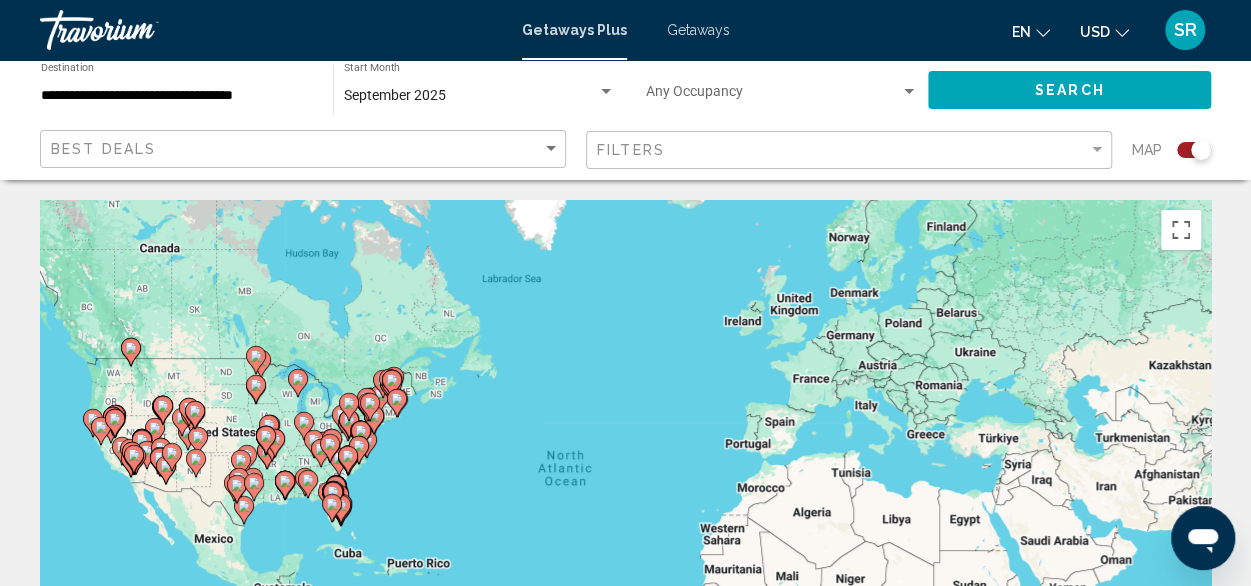 click on "Getaways" at bounding box center (698, 30) 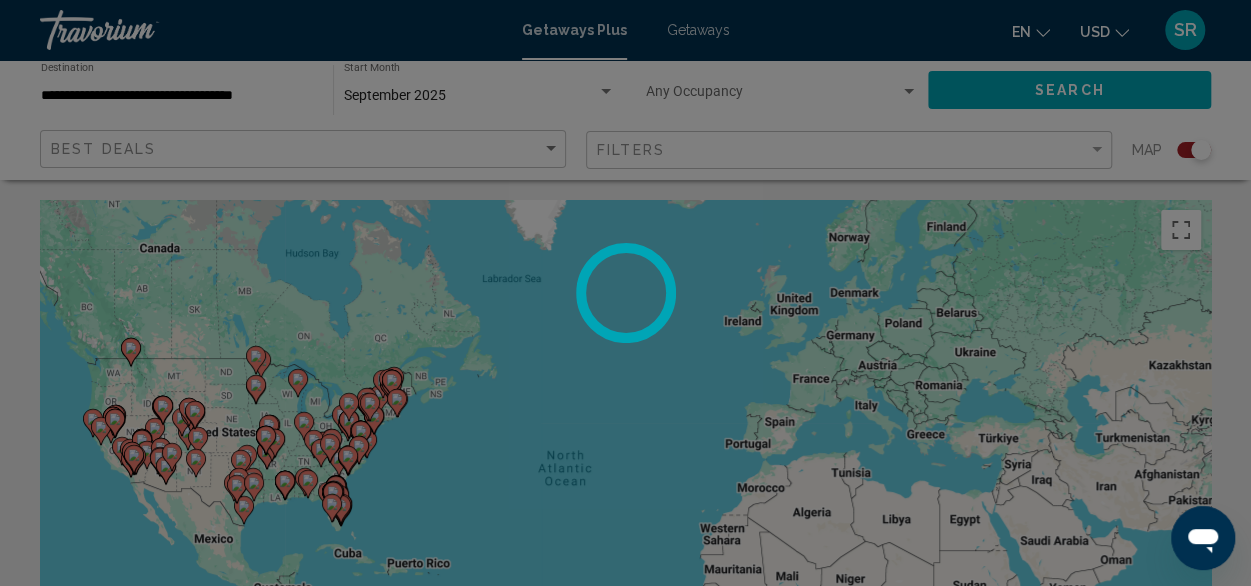 click at bounding box center [625, 293] 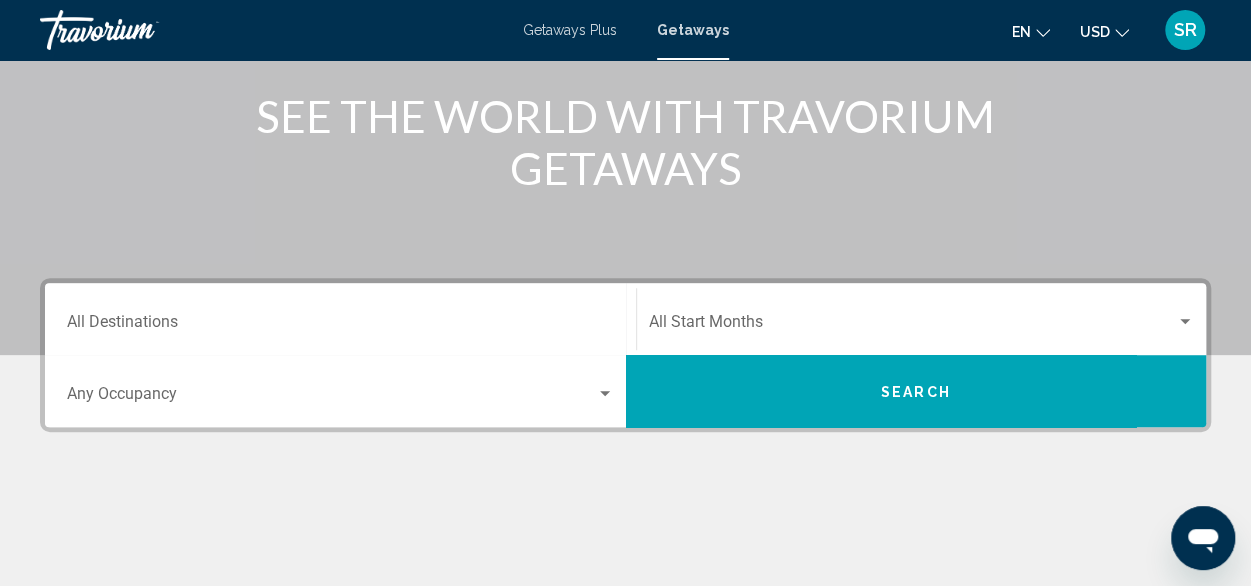 scroll, scrollTop: 268, scrollLeft: 0, axis: vertical 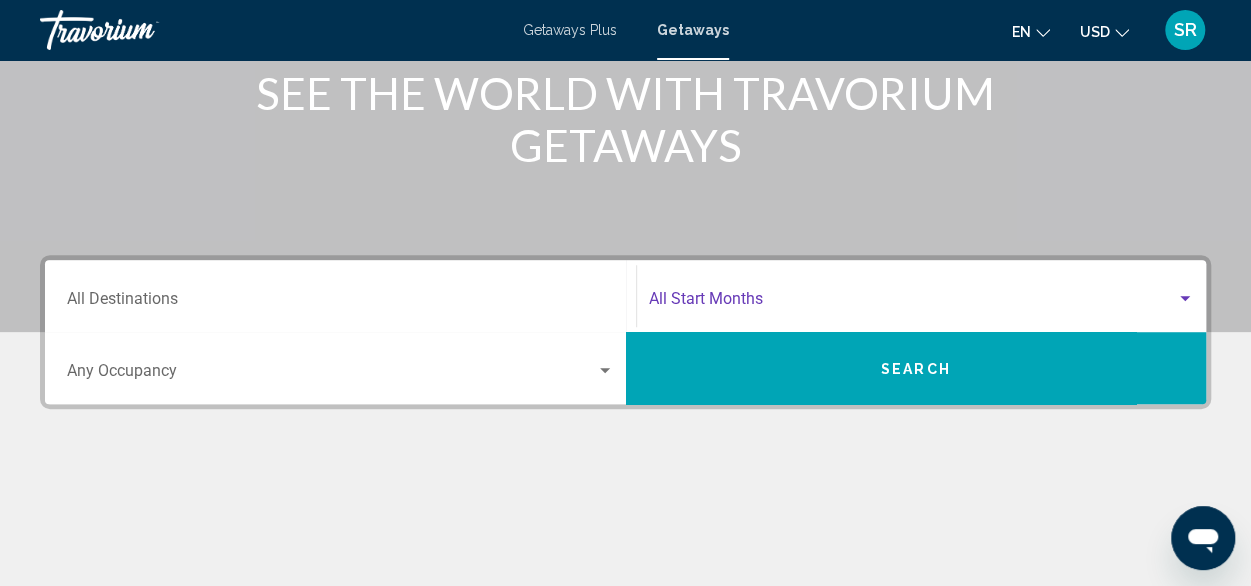 click at bounding box center (913, 303) 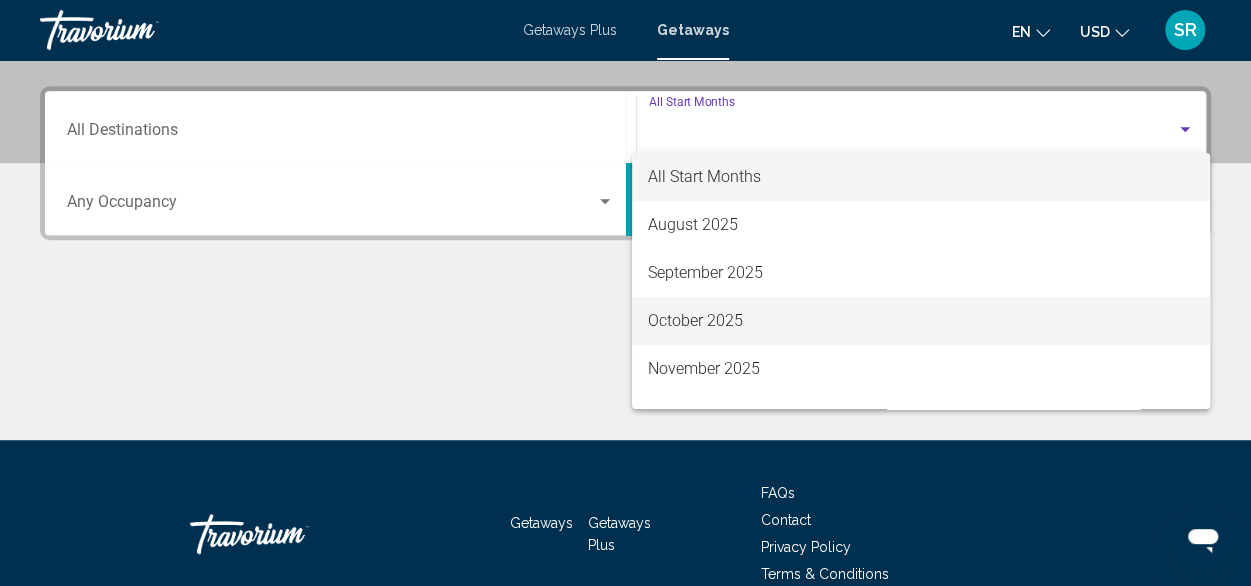 scroll, scrollTop: 458, scrollLeft: 0, axis: vertical 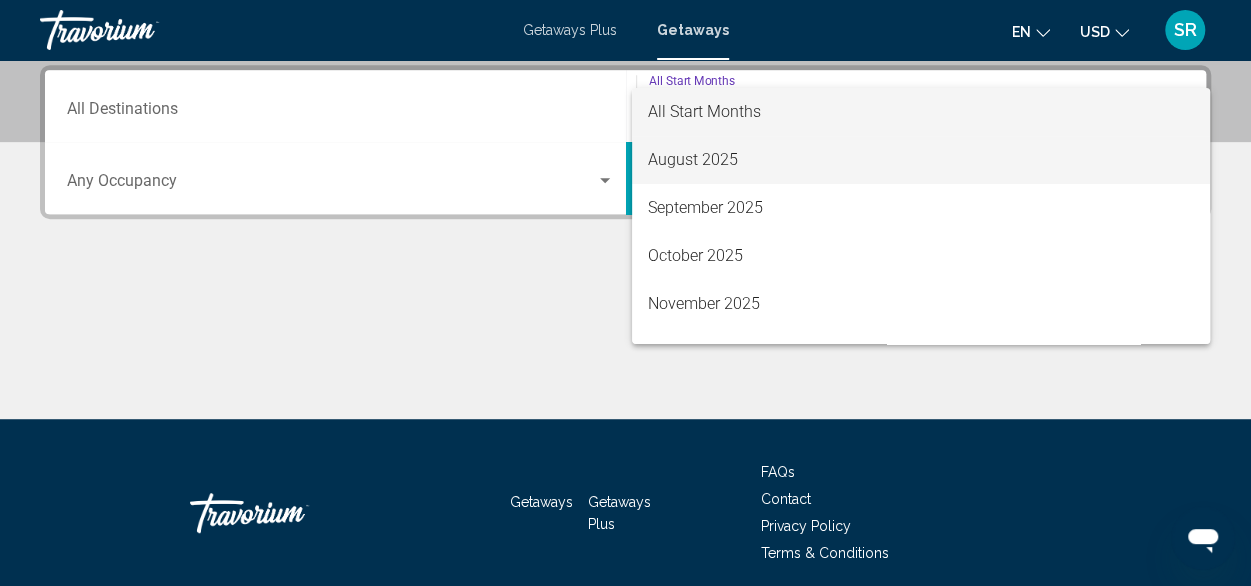 click on "August 2025" at bounding box center [921, 160] 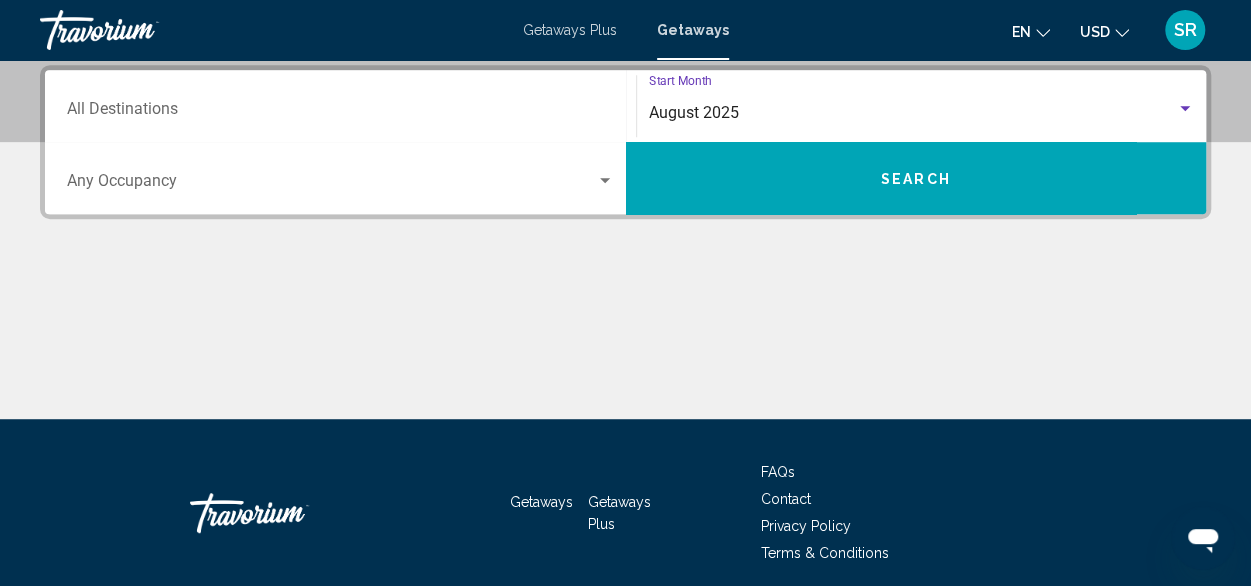 click on "Search" at bounding box center (916, 178) 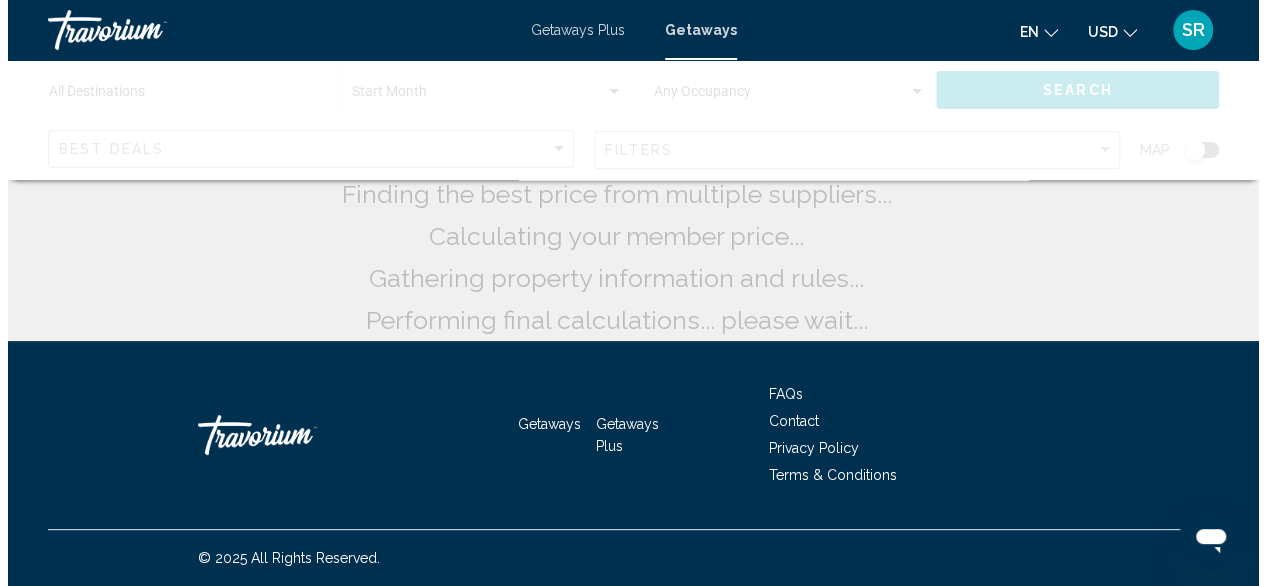 scroll, scrollTop: 0, scrollLeft: 0, axis: both 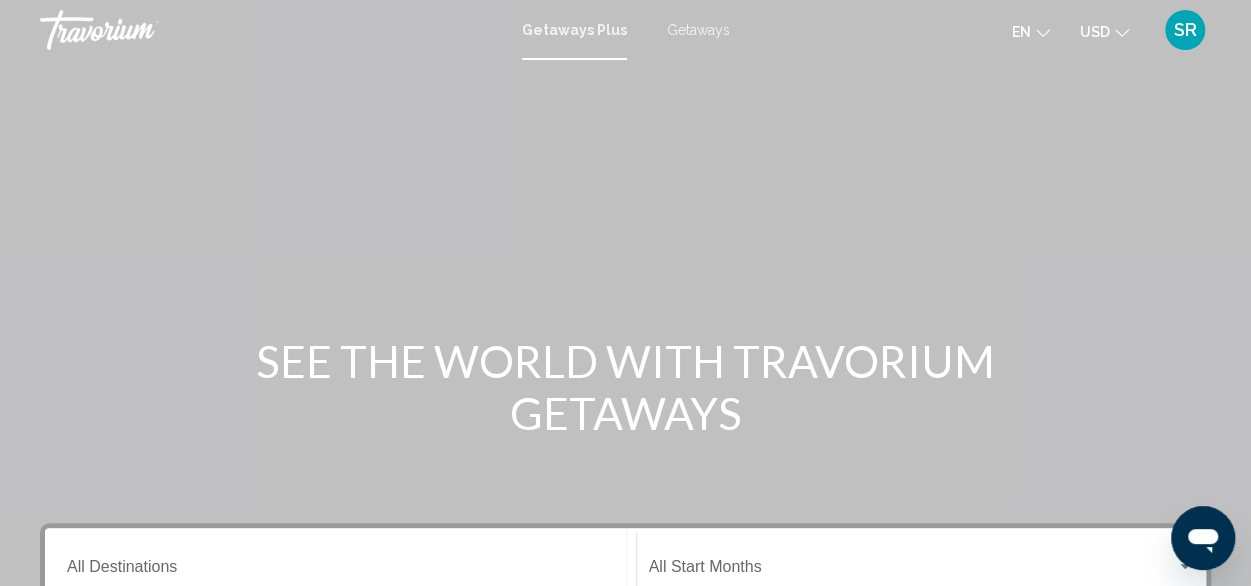 click on "Getaways" at bounding box center [698, 30] 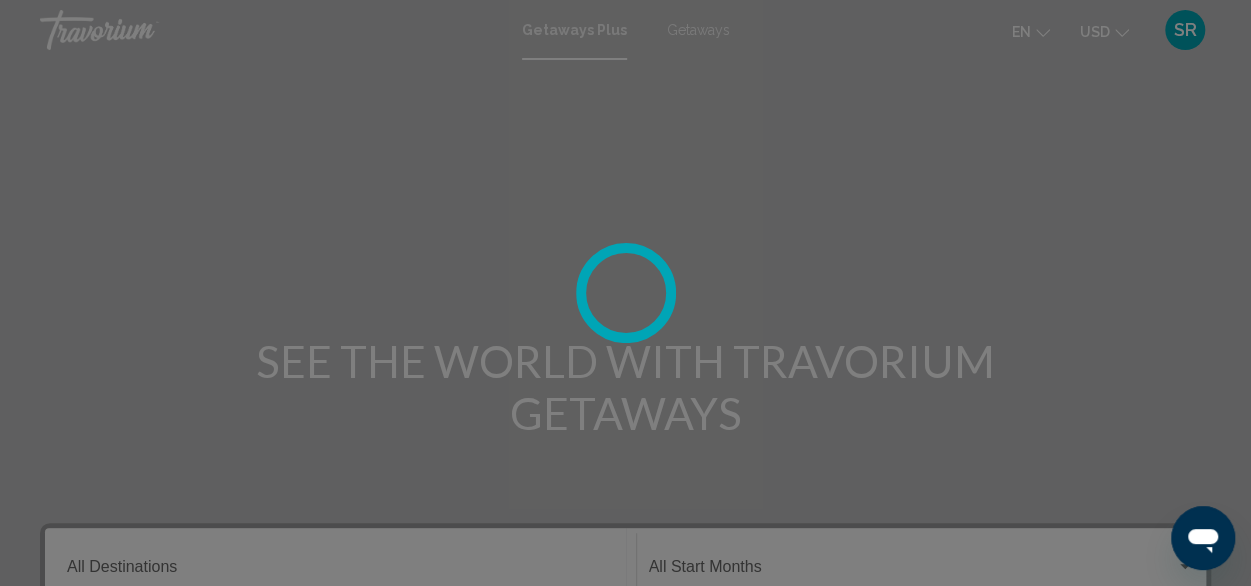 click at bounding box center (625, 293) 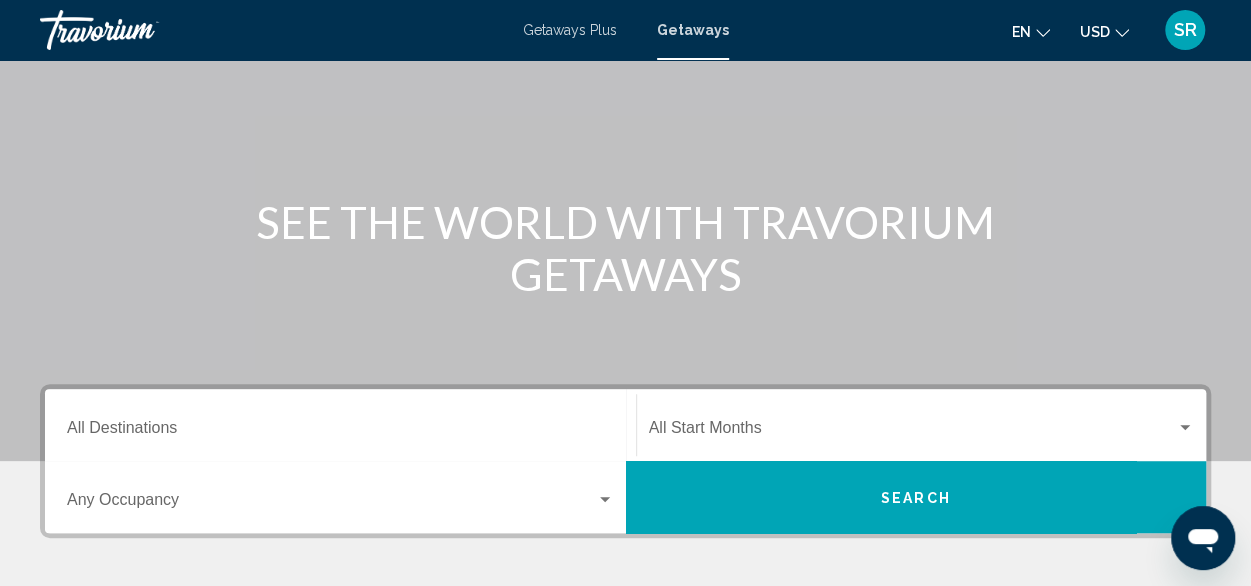 scroll, scrollTop: 150, scrollLeft: 0, axis: vertical 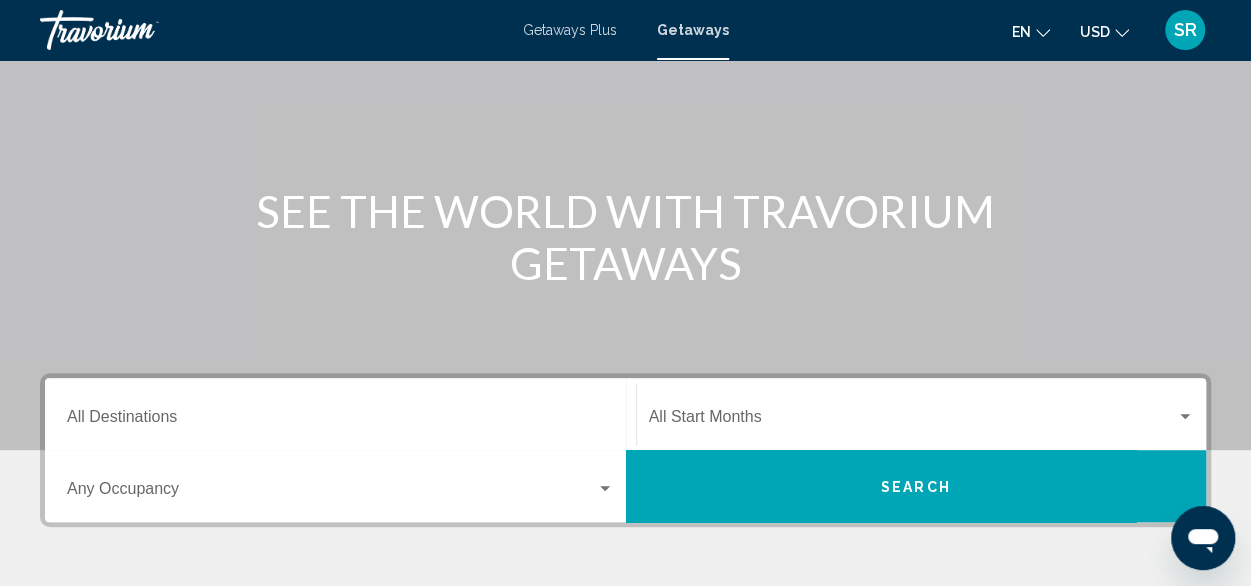 click on "Destination All Destinations" at bounding box center [340, 421] 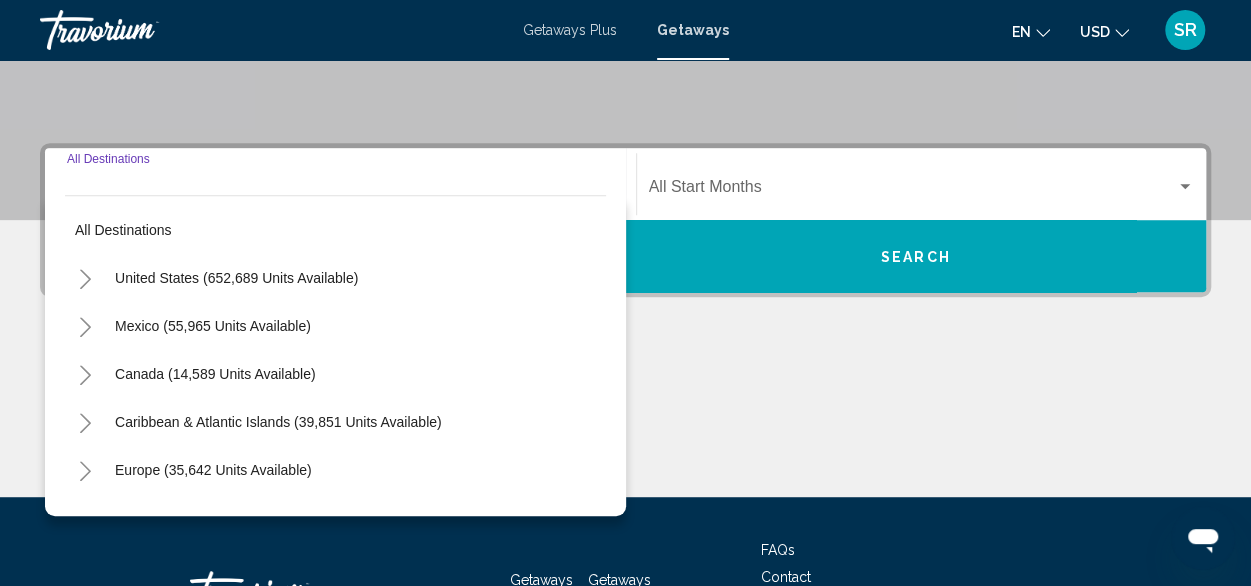 scroll, scrollTop: 458, scrollLeft: 0, axis: vertical 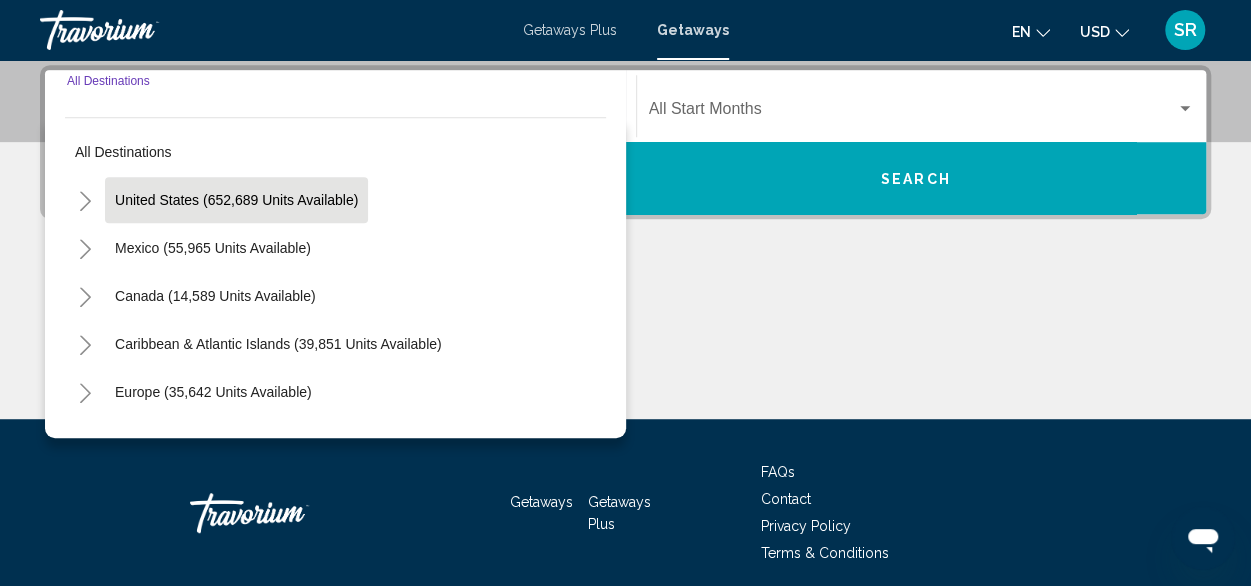 click on "United States (652,689 units available)" at bounding box center [213, 248] 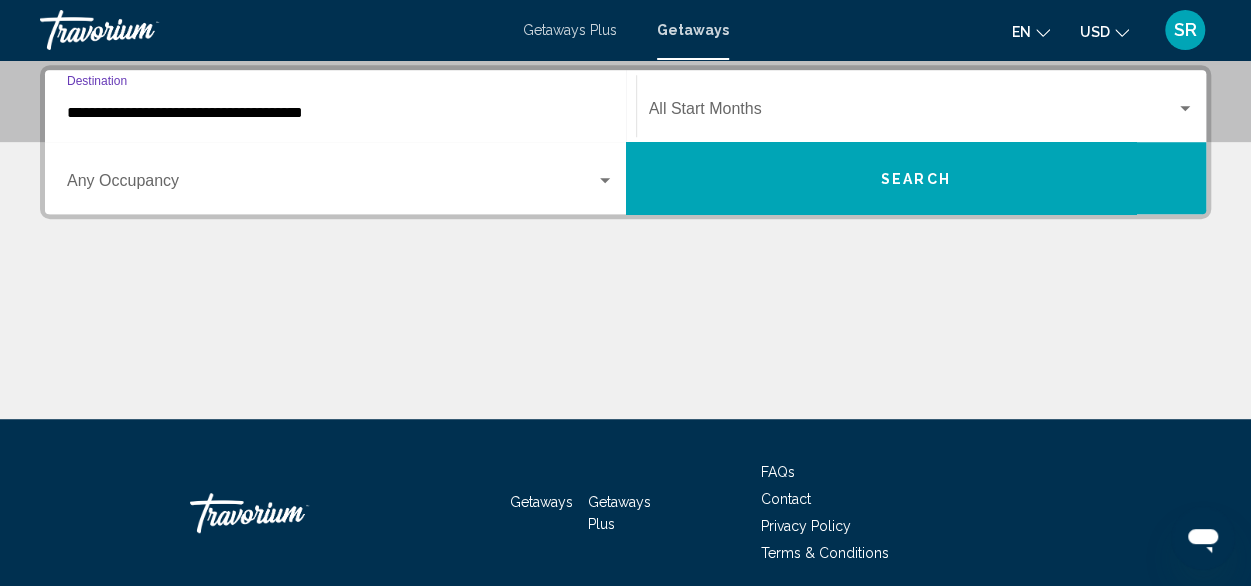 click on "Occupancy Any Occupancy" at bounding box center [340, 178] 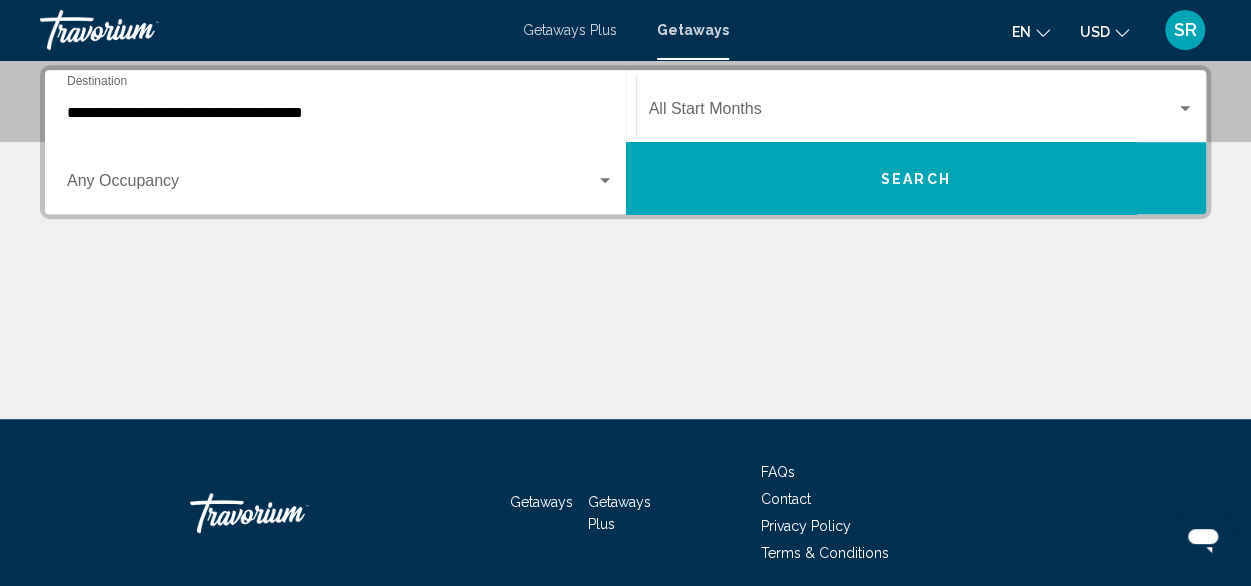 click at bounding box center [605, 180] 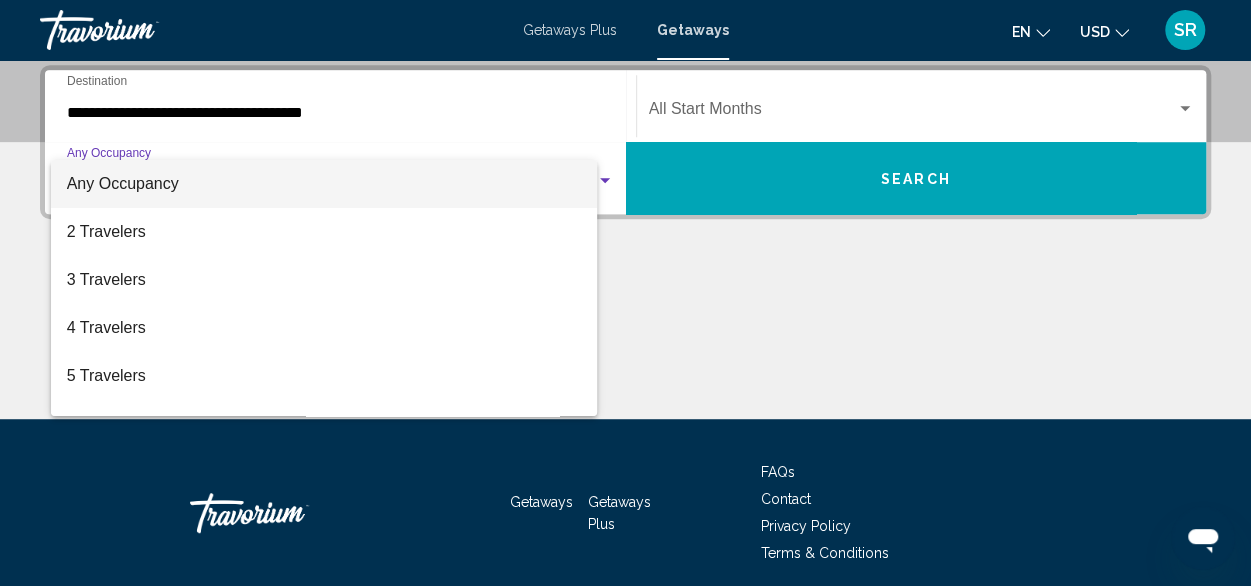 scroll, scrollTop: 1, scrollLeft: 0, axis: vertical 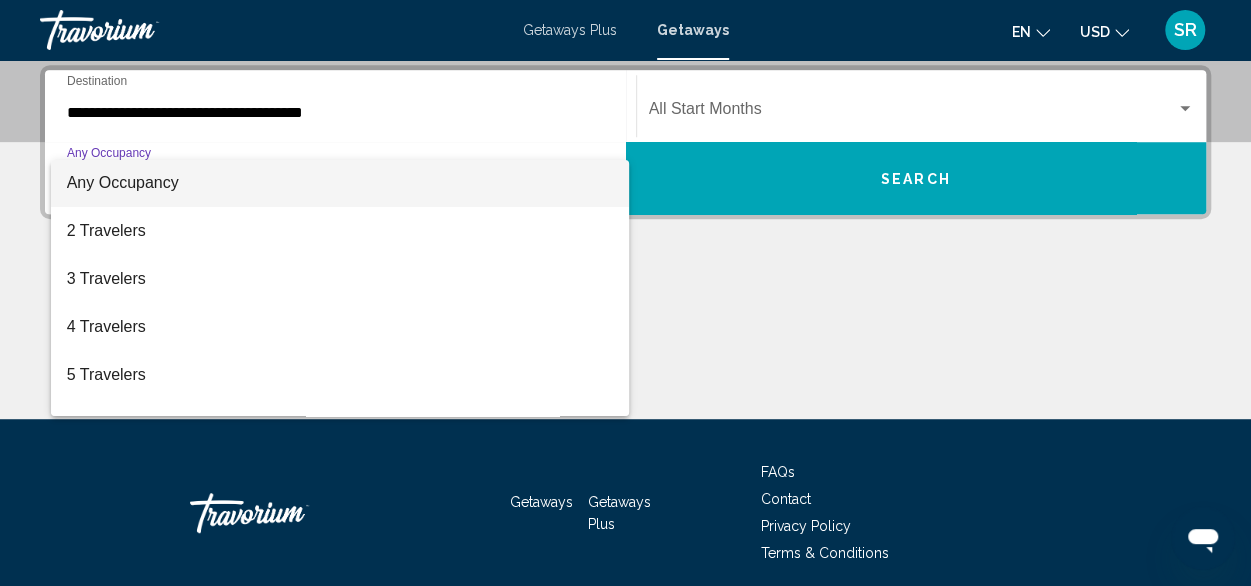 click on "Any Occupancy" at bounding box center [340, 183] 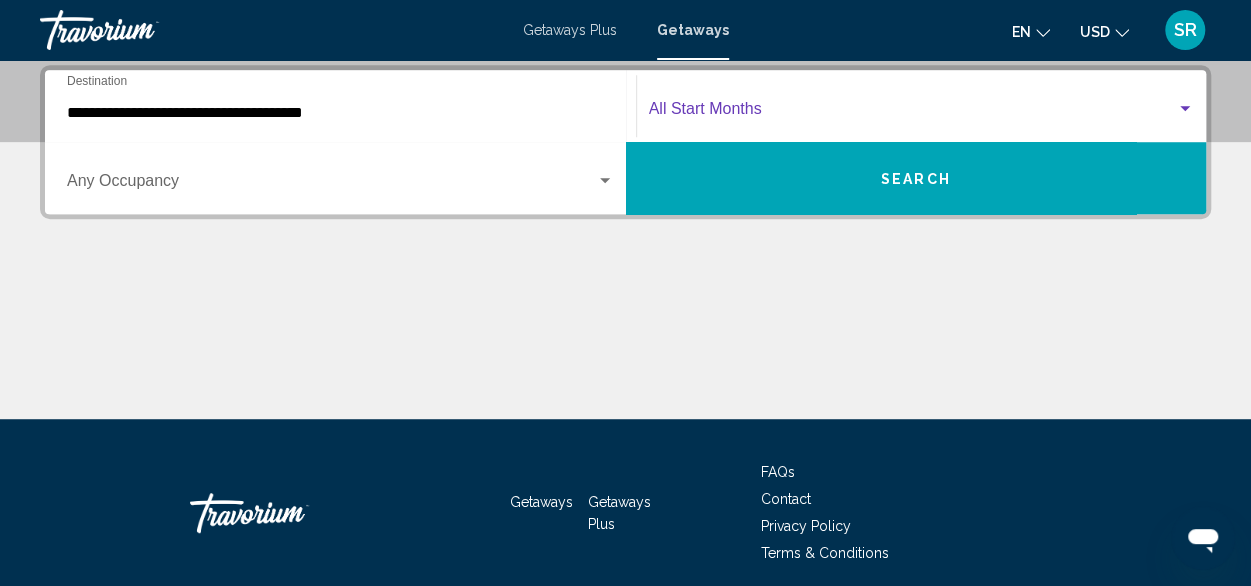 click at bounding box center (1185, 109) 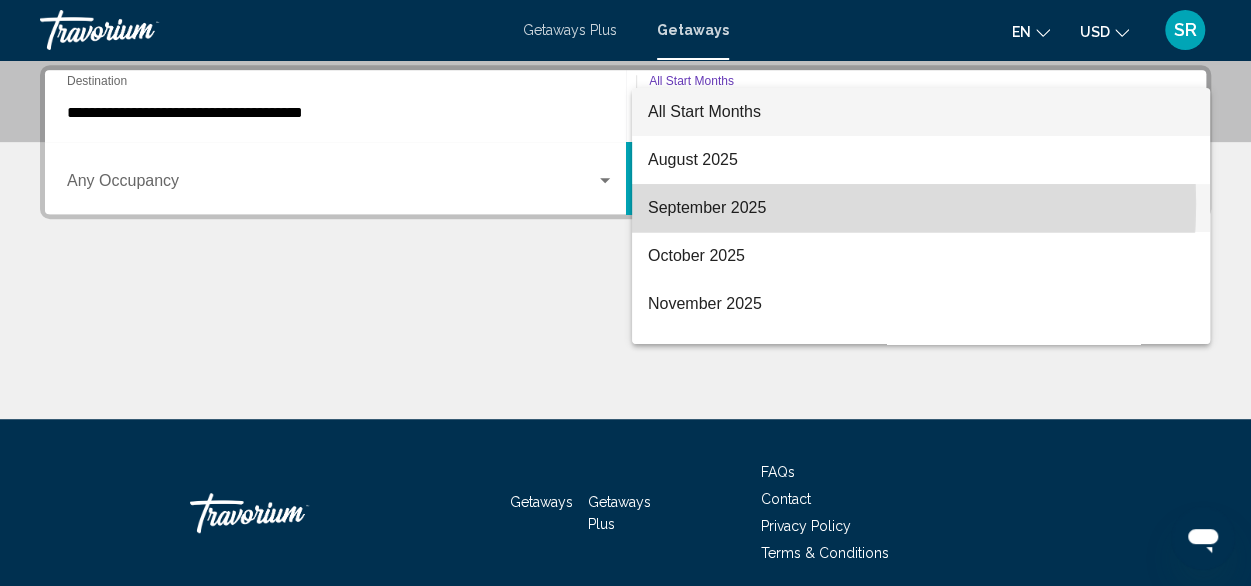click on "September 2025" at bounding box center (921, 208) 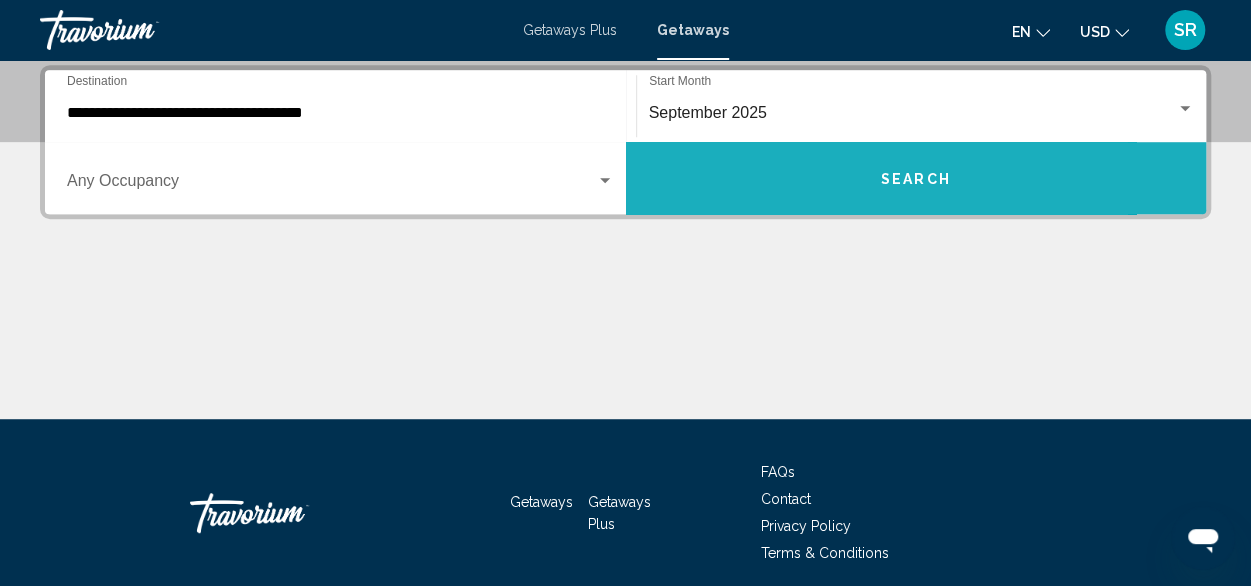 click on "Search" at bounding box center [916, 179] 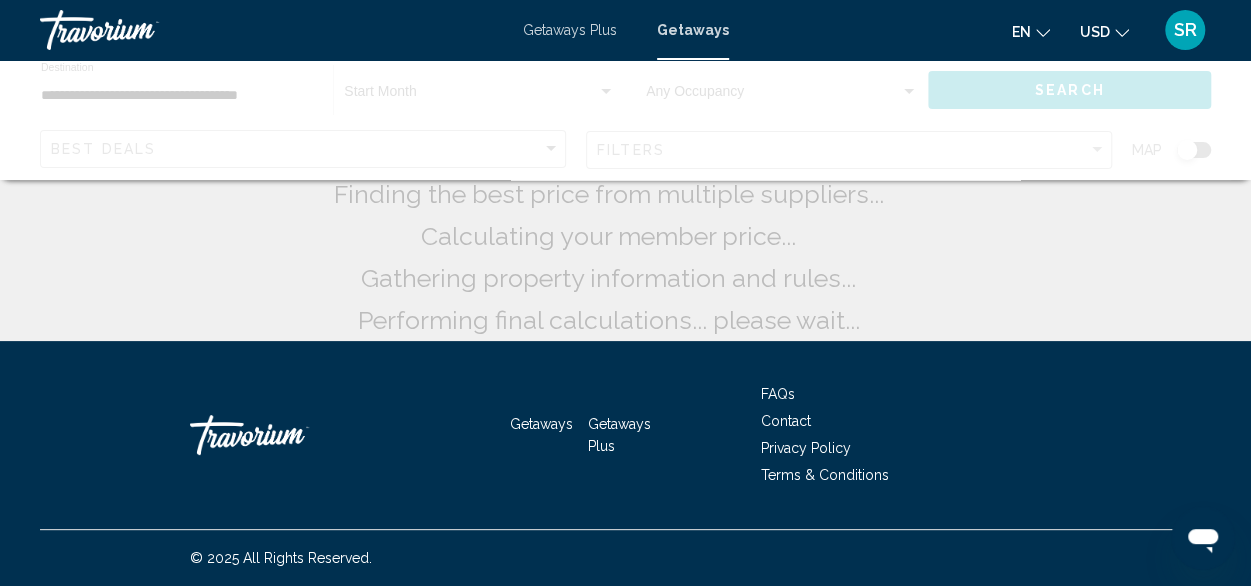 scroll, scrollTop: 0, scrollLeft: 0, axis: both 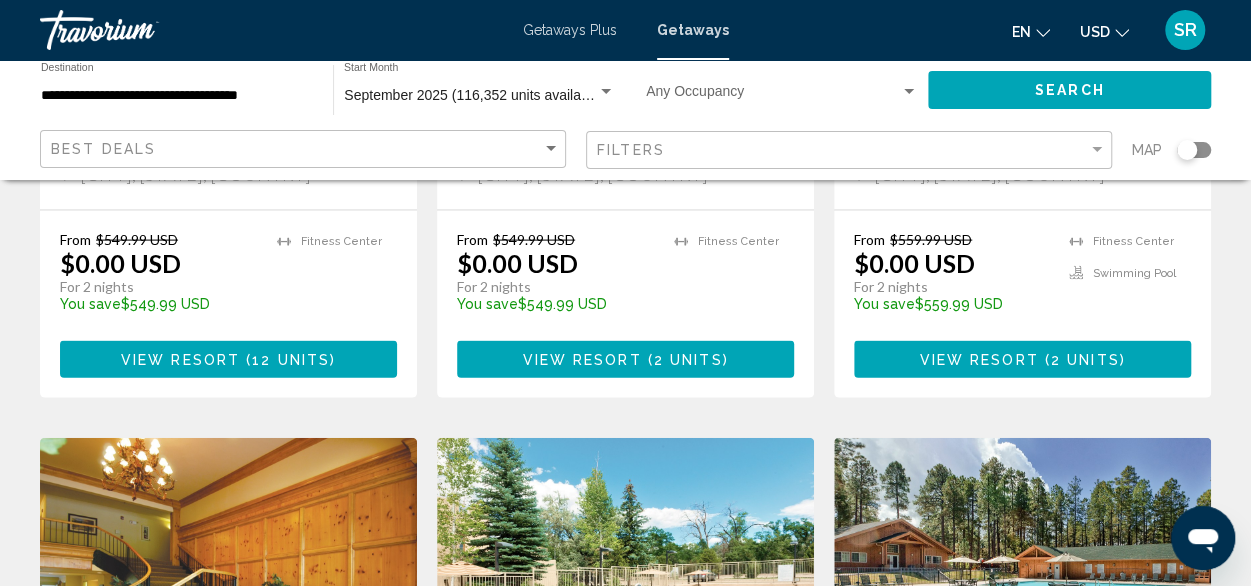 drag, startPoint x: 1223, startPoint y: 369, endPoint x: 1226, endPoint y: 388, distance: 19.235384 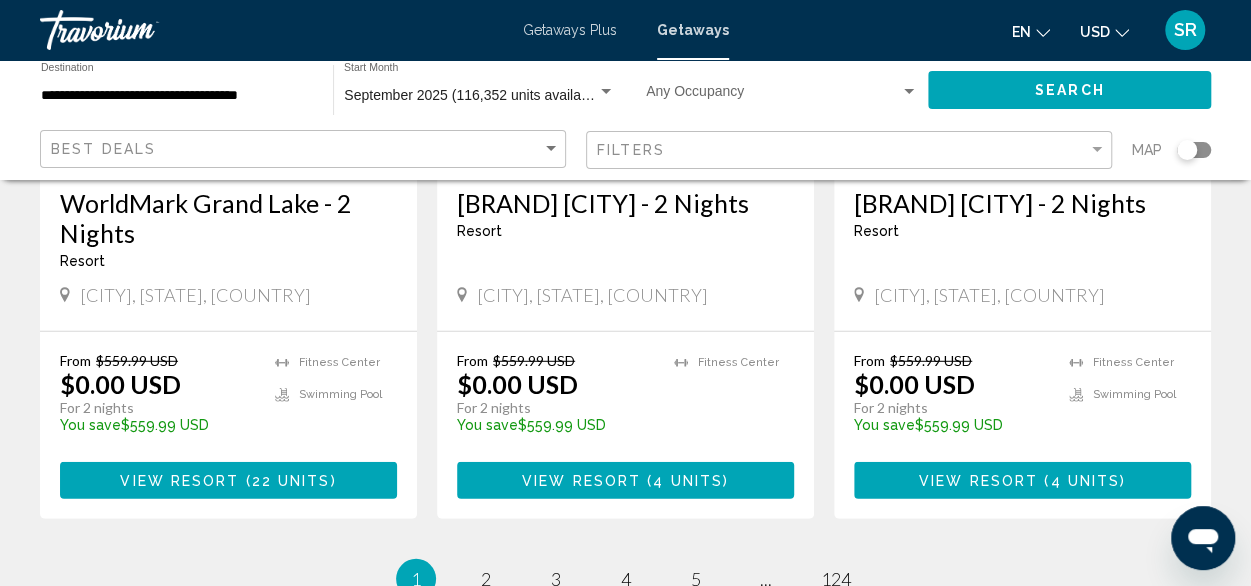scroll, scrollTop: 2651, scrollLeft: 0, axis: vertical 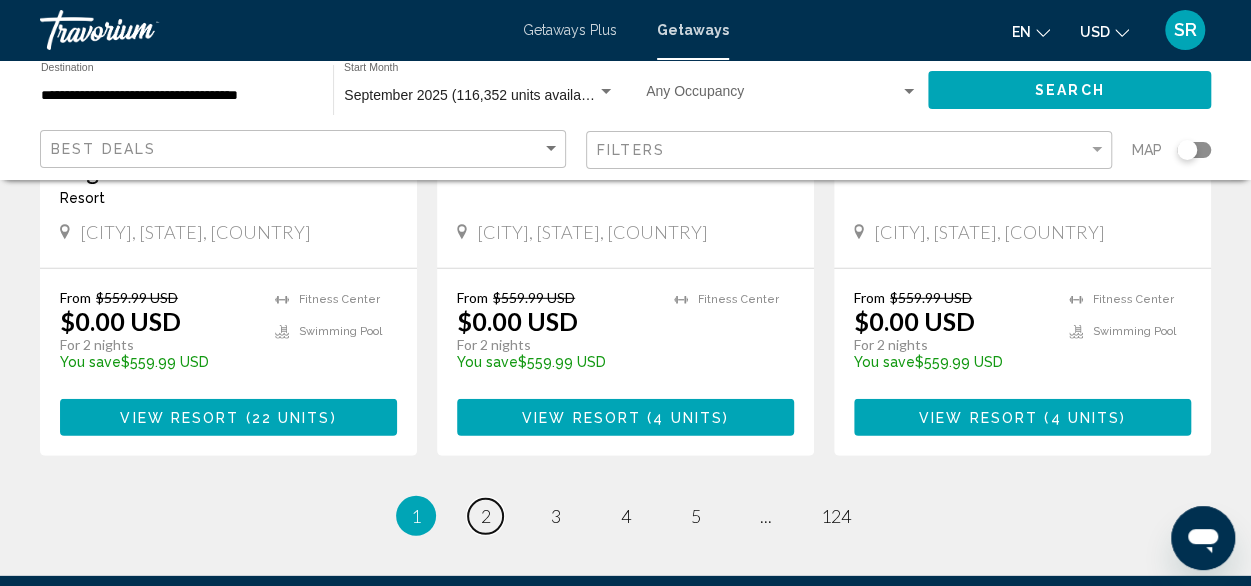 click on "2" at bounding box center (486, 516) 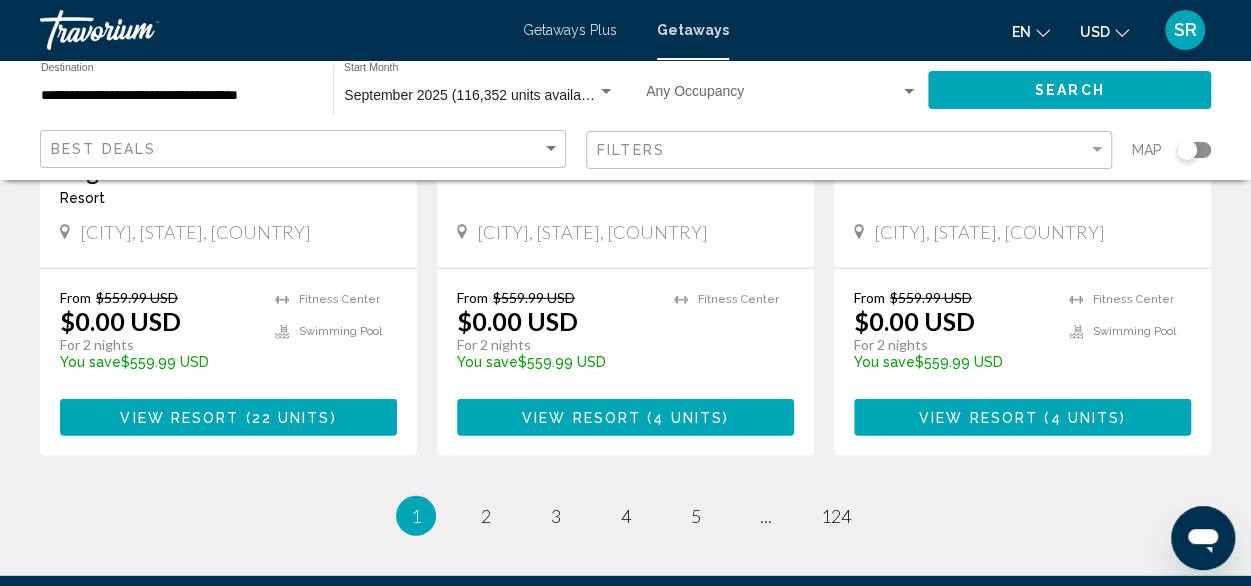 scroll, scrollTop: 0, scrollLeft: 0, axis: both 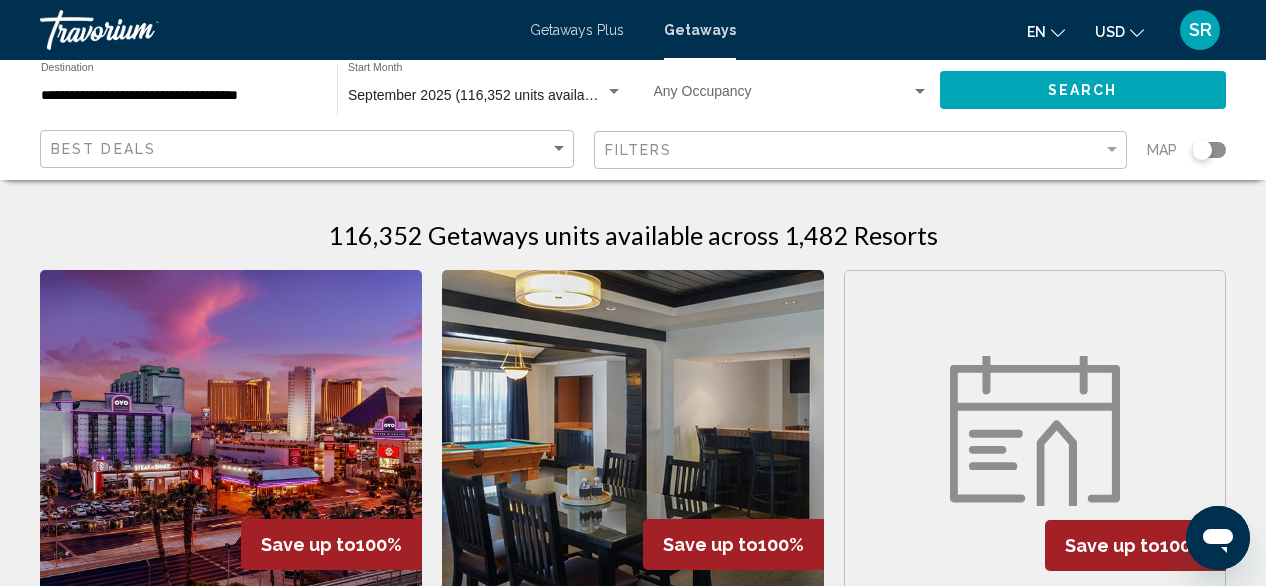 click on "Getaways Getaways Plus FAQs Contact Privacy Policy Terms & Conditions" at bounding box center (633, 3321) 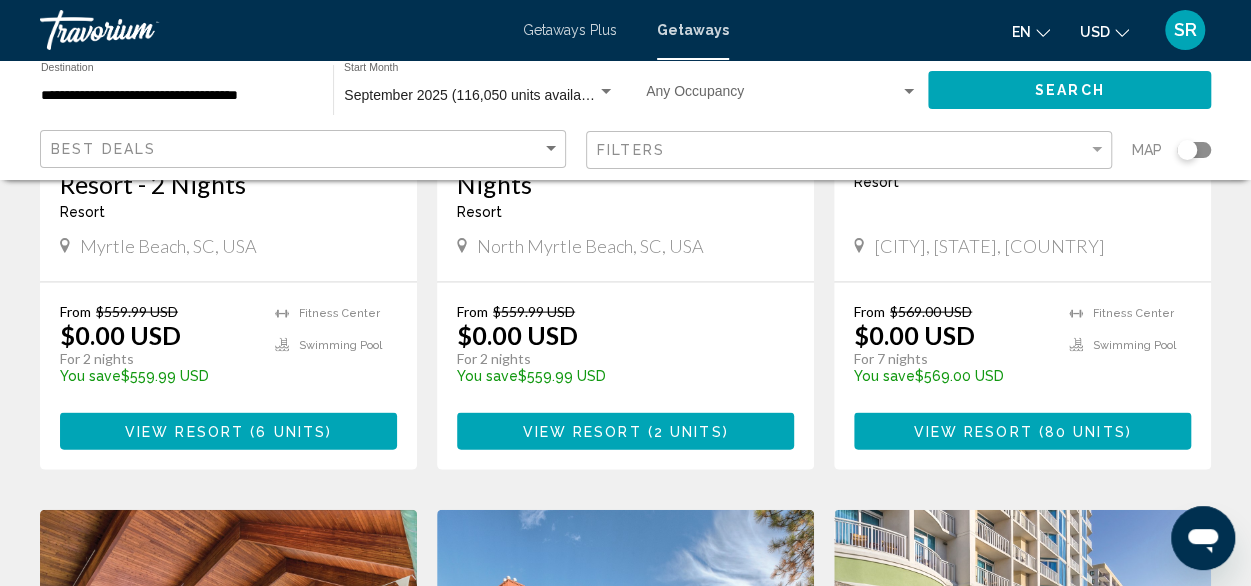 scroll, scrollTop: 1920, scrollLeft: 0, axis: vertical 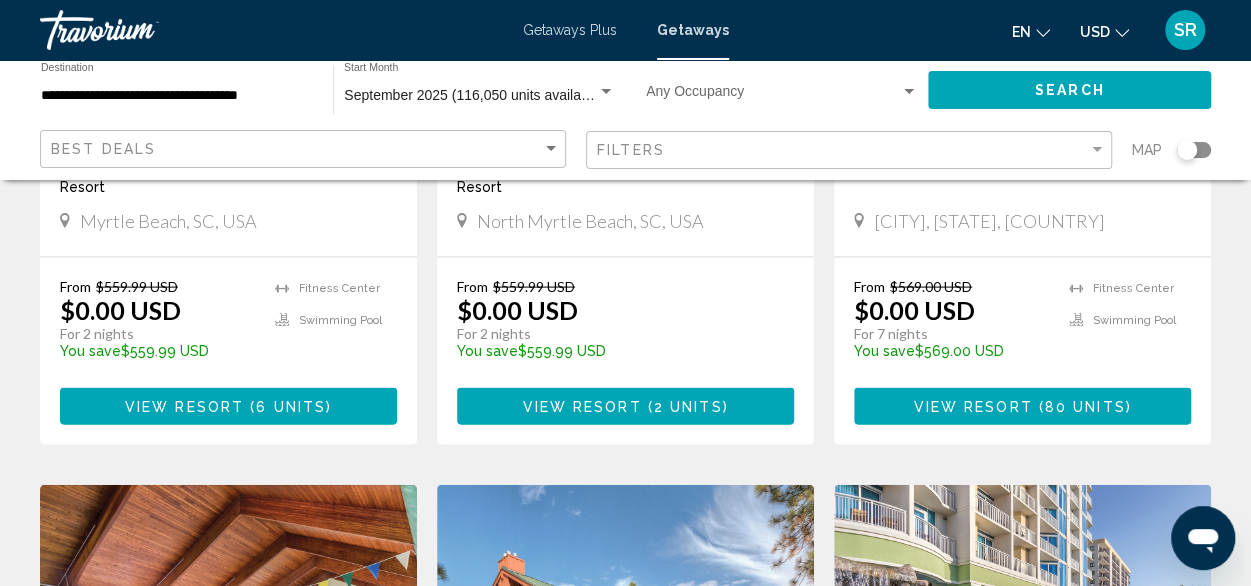 click on "View Resort" at bounding box center (581, 407) 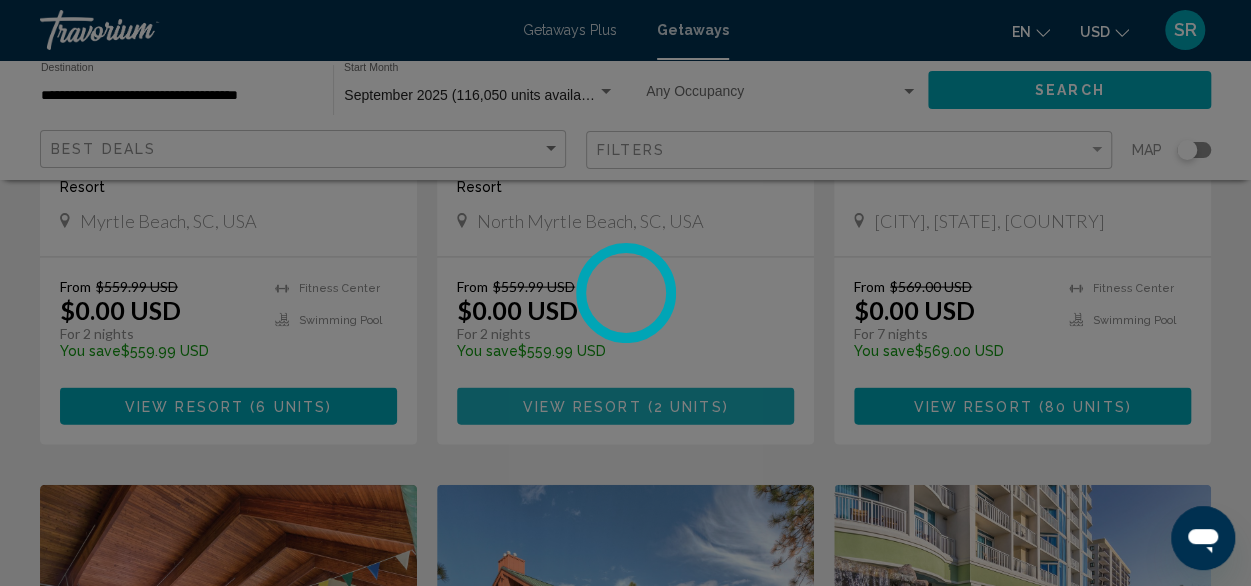 click at bounding box center (625, 293) 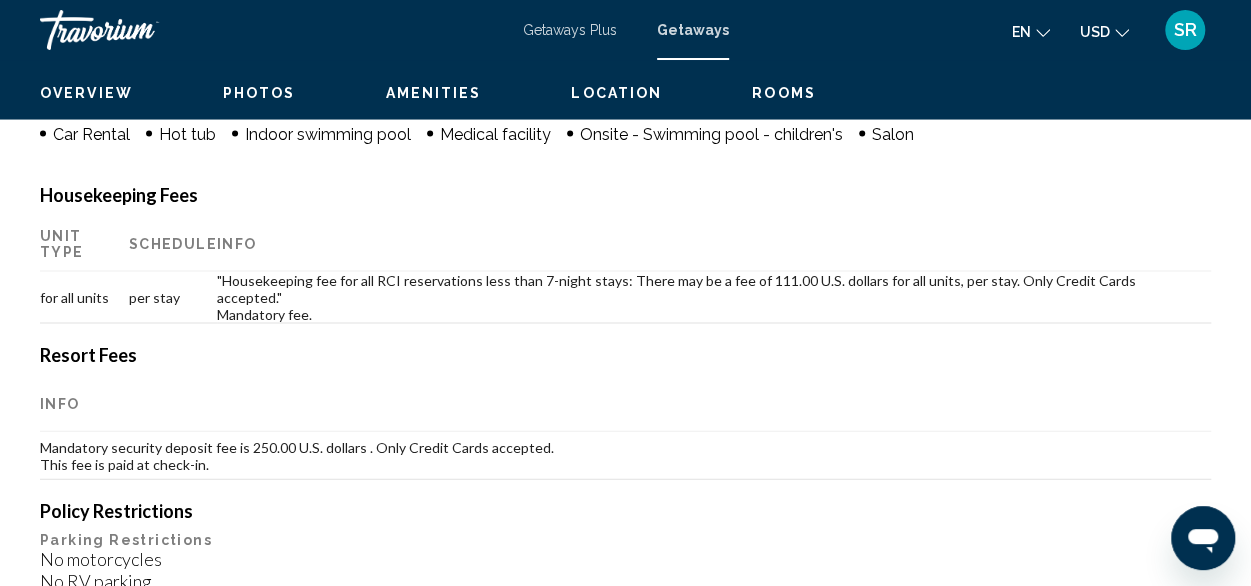 scroll, scrollTop: 242, scrollLeft: 0, axis: vertical 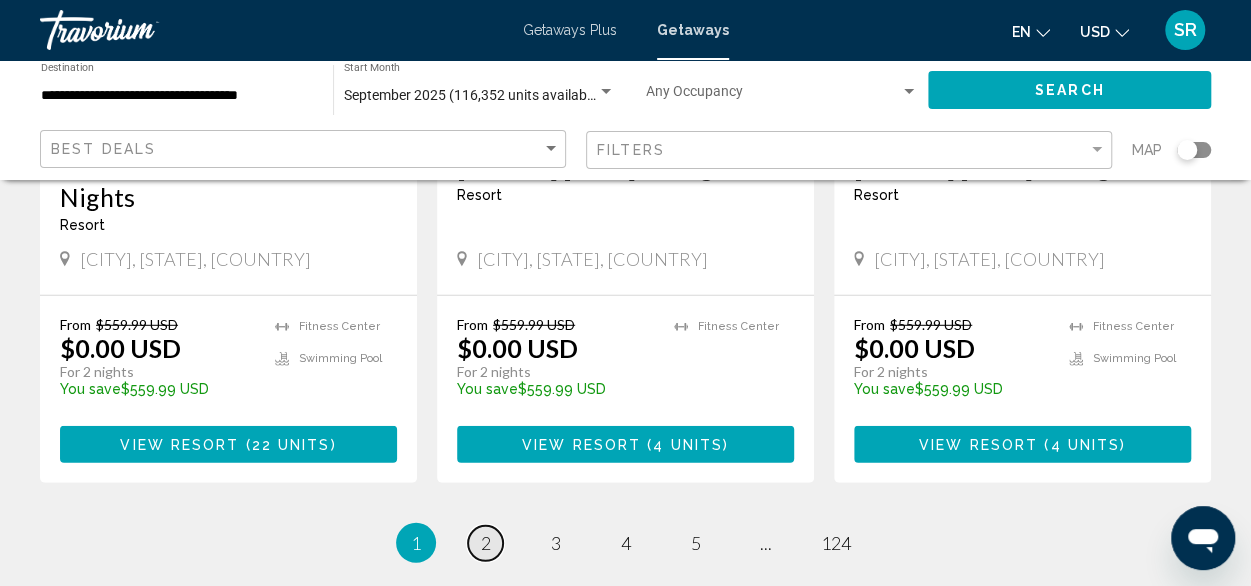 click on "page  2" at bounding box center (485, 543) 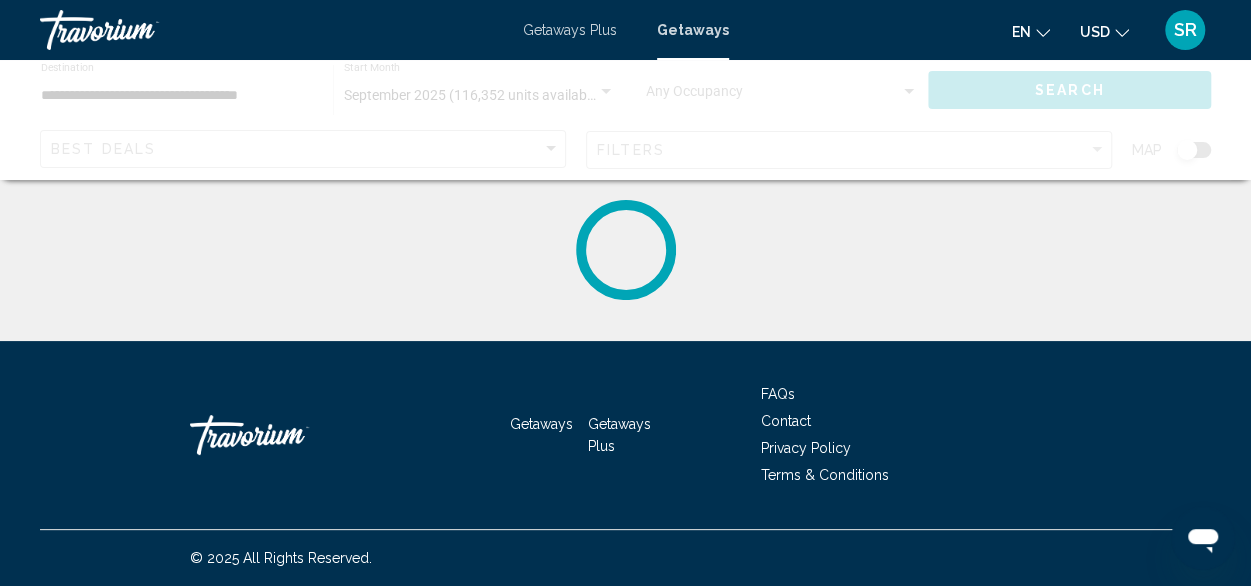 scroll, scrollTop: 0, scrollLeft: 0, axis: both 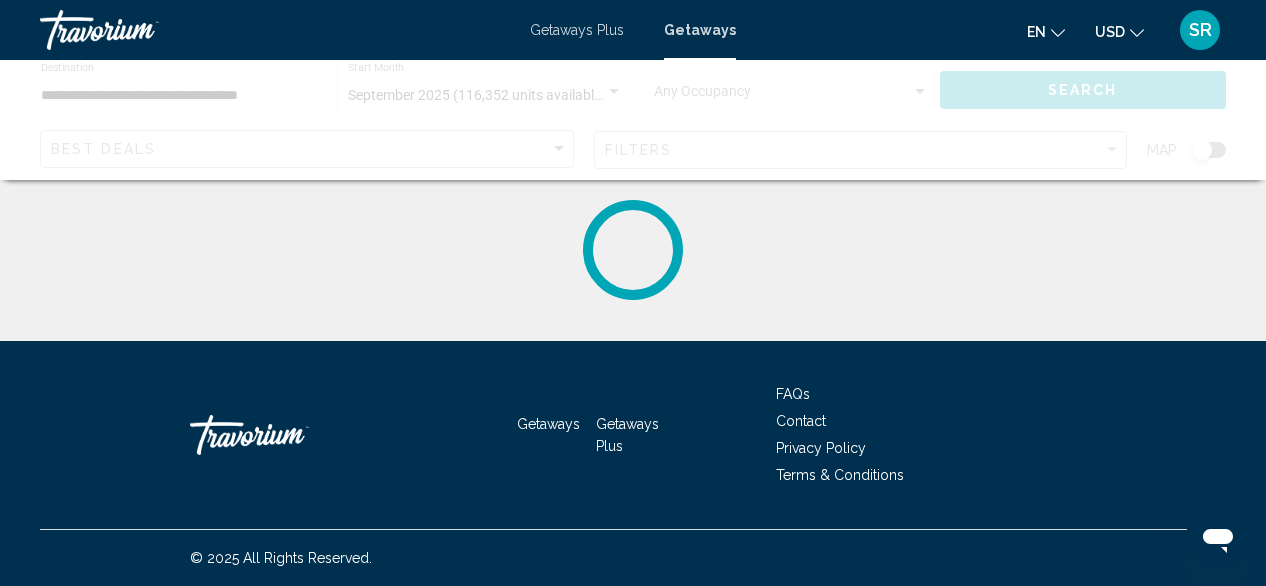 click on "© 2025 All Rights Reserved." at bounding box center [633, 558] 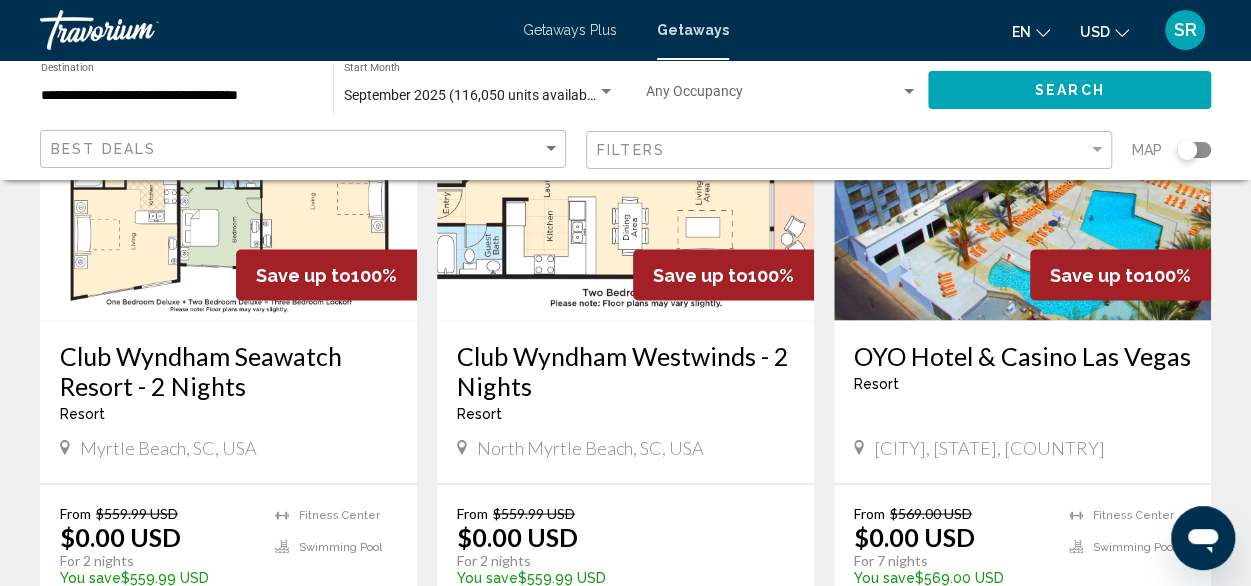 scroll, scrollTop: 1699, scrollLeft: 0, axis: vertical 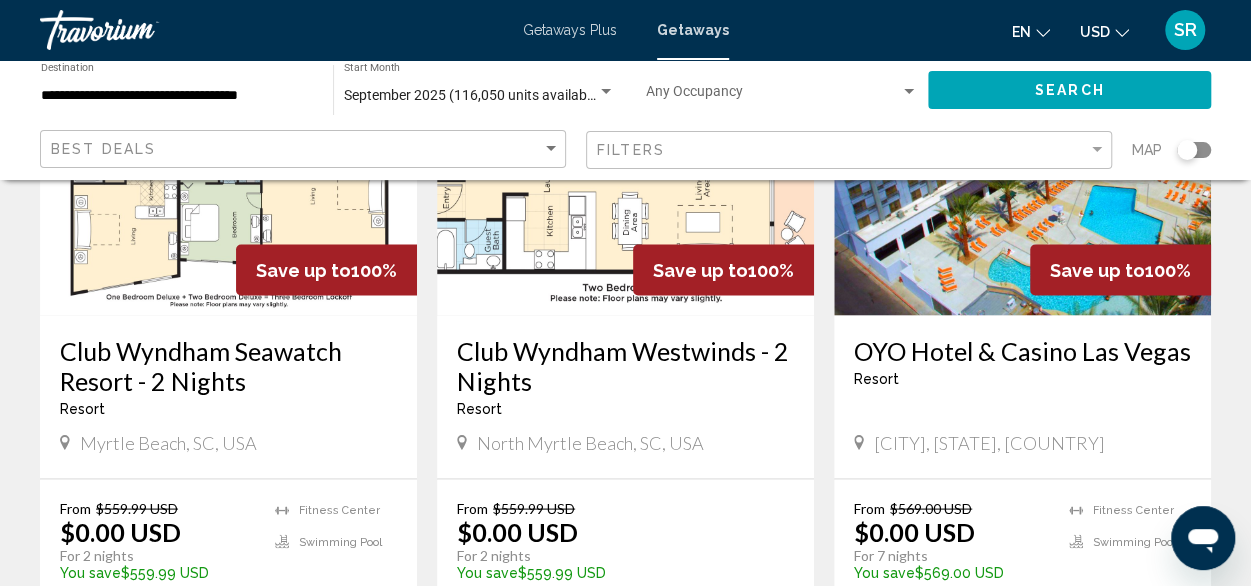 click on "Club Wyndham Seawatch Resort - 2 Nights" at bounding box center (228, 365) 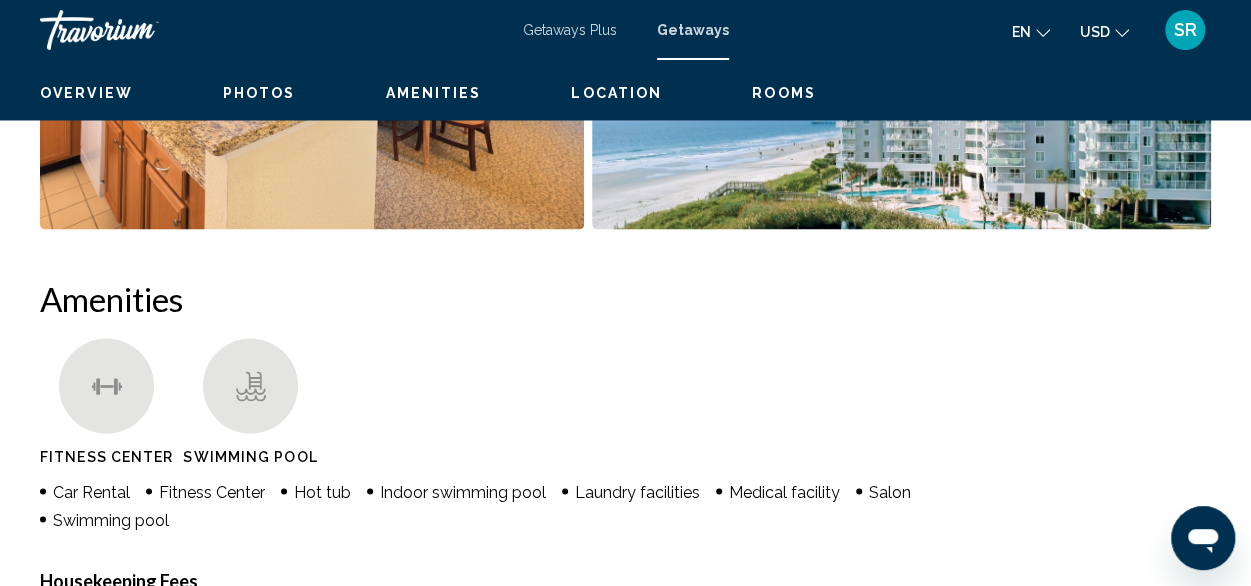 scroll, scrollTop: 242, scrollLeft: 0, axis: vertical 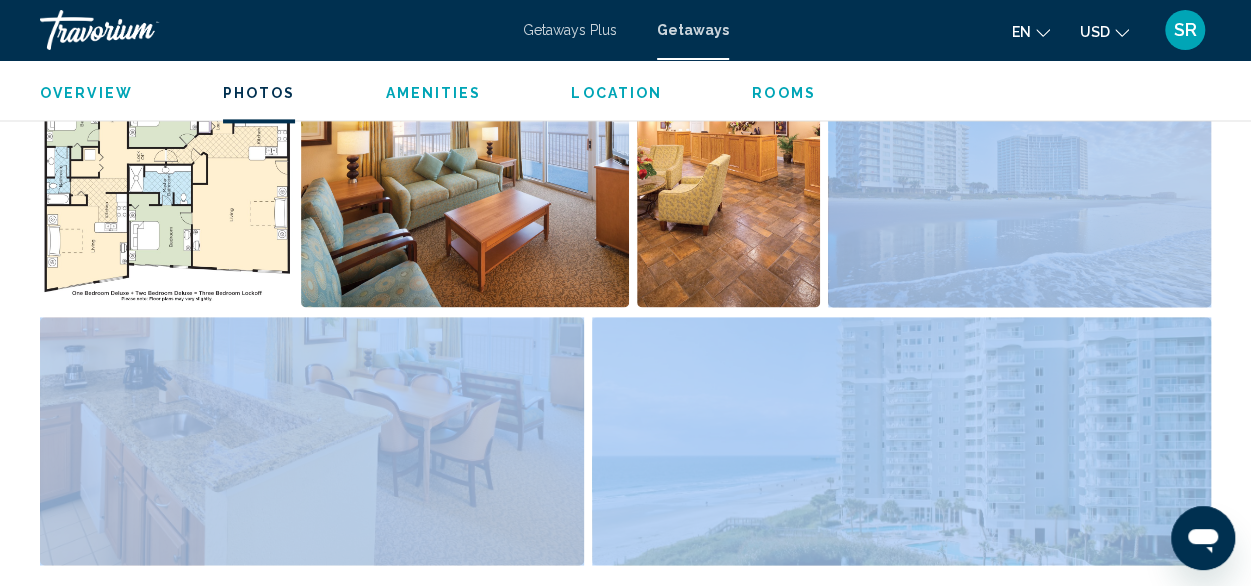 click on "Overview Type Resort All-Inclusive No All-Inclusive Address 151 SeaWatch Drive Myrtle Beach, SC, USA Description Club Wyndham SeaWatch Resort is a perfect beach destination on the Grand Strand in Myrtle Beach. The area offers the beautiful Atlantic Ocean and beach, plus more than 100 championship golf courses. Guests will also enjoy Barefoot Landing and Broadway at the Beach, South Carolina's largest entertainment complex, with specialty shops, galleries, and numerous dining options. Read more
Photos Amenities
Fitness Center
Swimming Pool Car Rental Fitness Center Hot tub Indoor swimming pool Laundry facilities Medical facility Salon Swimming pool No Amenities available. Housekeeping Fees  Unit Type   Schedule   Info  for all units per stay Mandatory fee. Policy Restrictions Minimum Age Checkin Minimum age check in is 25. Multi Floor With No Elevator Access +" at bounding box center (625, 1239) 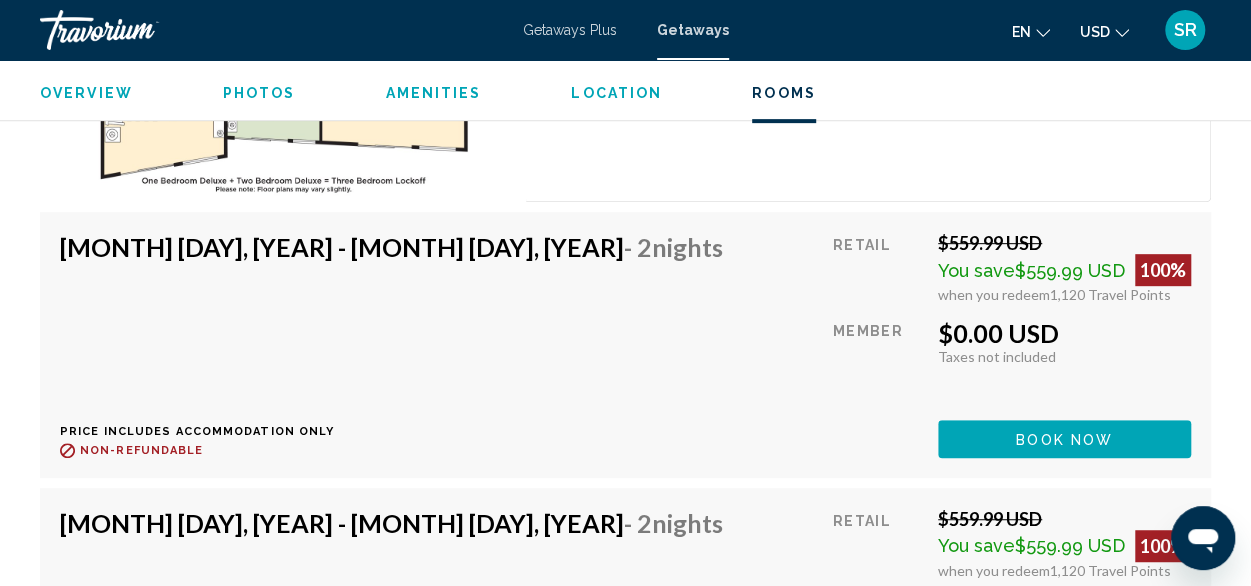 scroll, scrollTop: 4154, scrollLeft: 0, axis: vertical 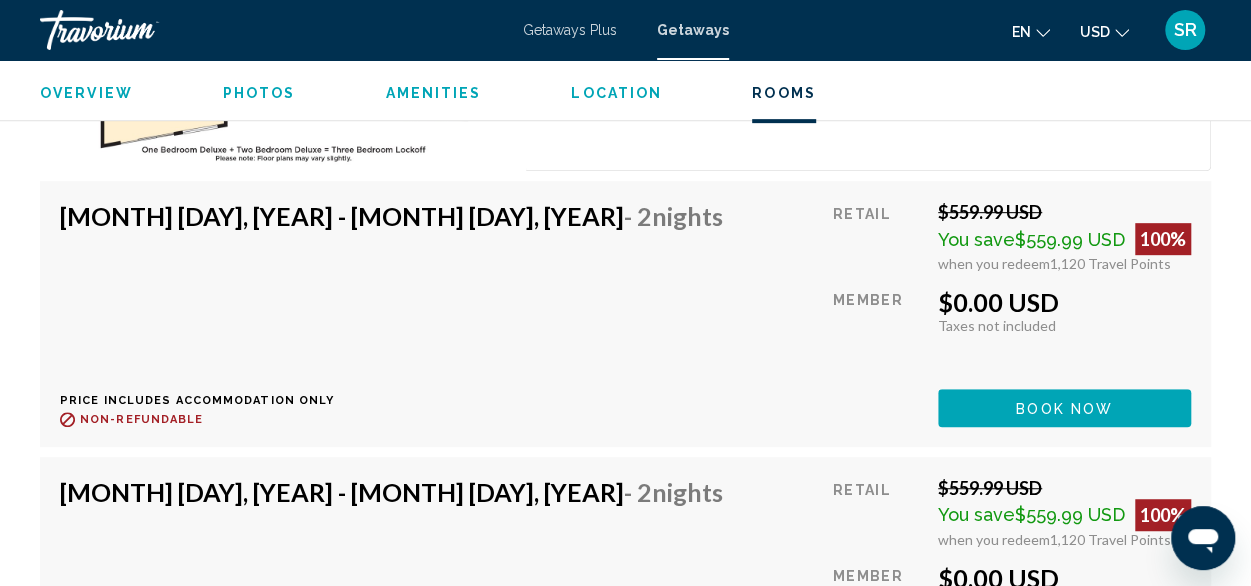 click on "Overview Type Resort All-Inclusive No All-Inclusive Address 151 SeaWatch Drive Myrtle Beach, SC, USA Description Club Wyndham SeaWatch Resort is a perfect beach destination on the Grand Strand in Myrtle Beach. The area offers the beautiful Atlantic Ocean and beach, plus more than 100 championship golf courses. Guests will also enjoy Barefoot Landing and Broadway at the Beach, South Carolina's largest entertainment complex, with specialty shops, galleries, and numerous dining options. Read more
Photos Amenities
Fitness Center
Swimming Pool Car Rental Fitness Center Hot tub Indoor swimming pool Laundry facilities Medical facility Salon Swimming pool No Amenities available. Housekeeping Fees  Unit Type   Schedule   Info  for all units per stay Mandatory fee. Policy Restrictions Minimum Age Checkin Minimum age check in is 25. Multi Floor With No Elevator Access +" at bounding box center [625, -1136] 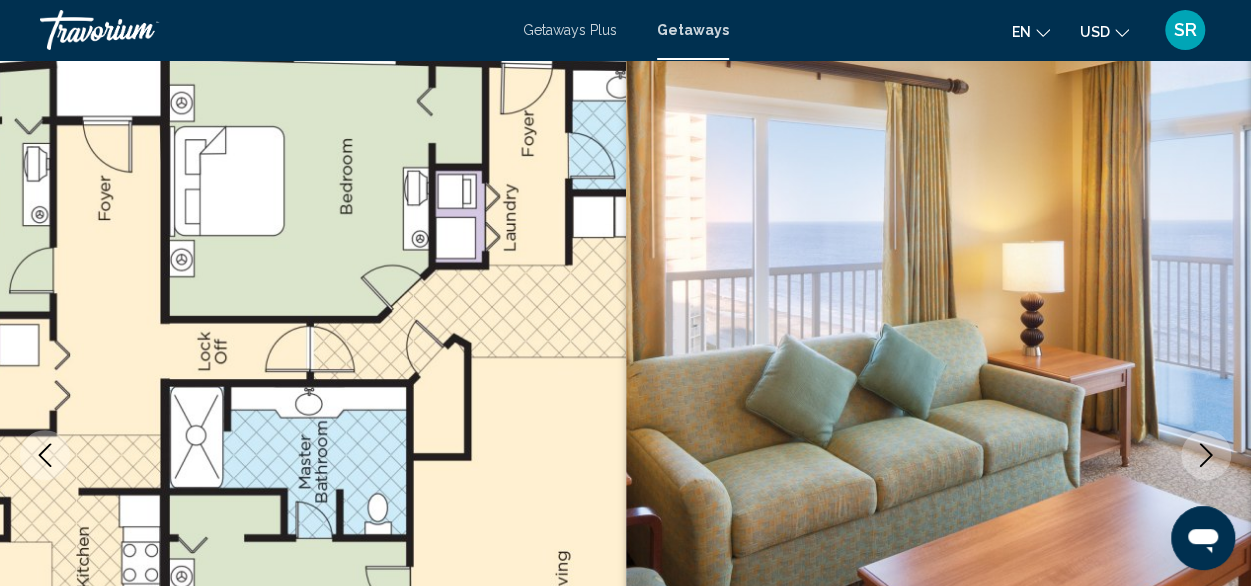 scroll, scrollTop: 0, scrollLeft: 0, axis: both 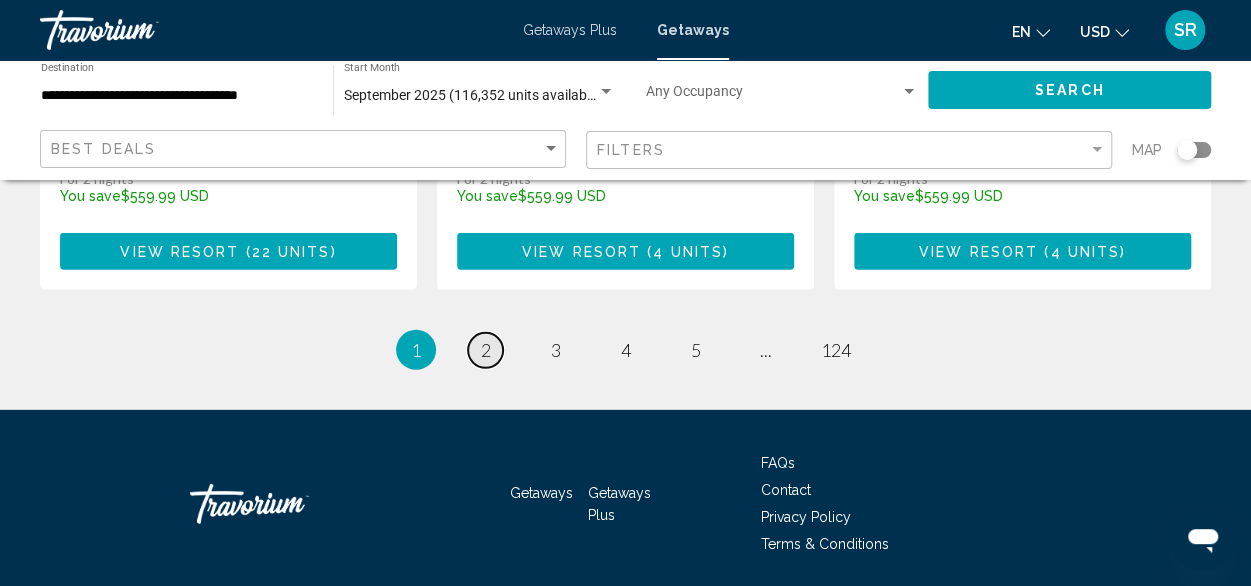 click on "2" at bounding box center [486, 350] 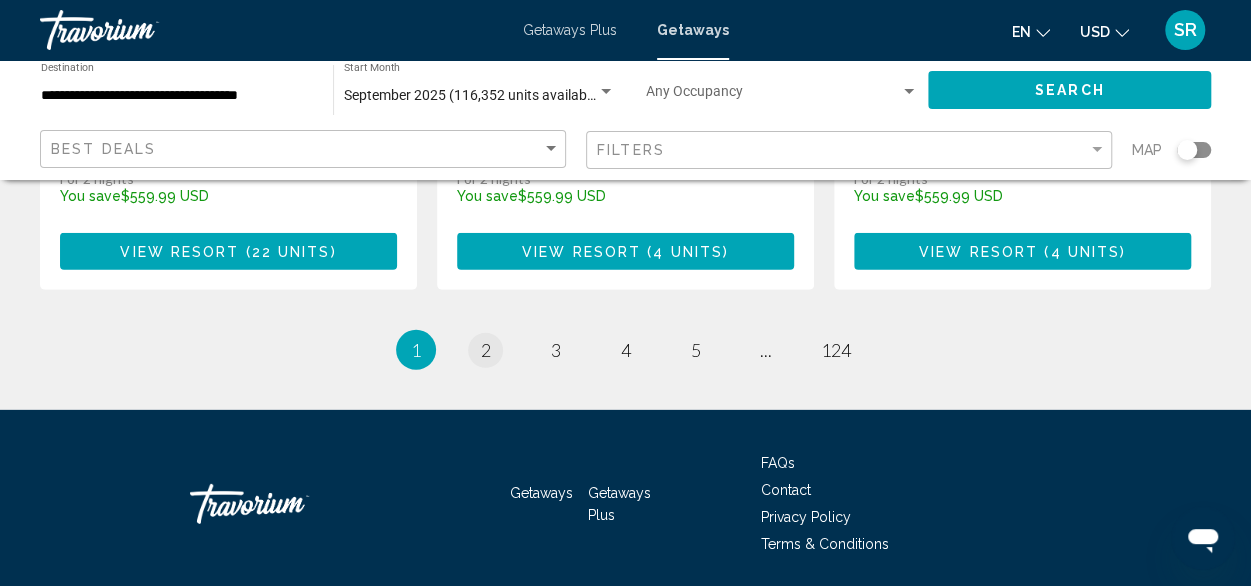 click on "Getaways Getaways Plus FAQs Contact Privacy Policy Terms & Conditions" at bounding box center [625, 504] 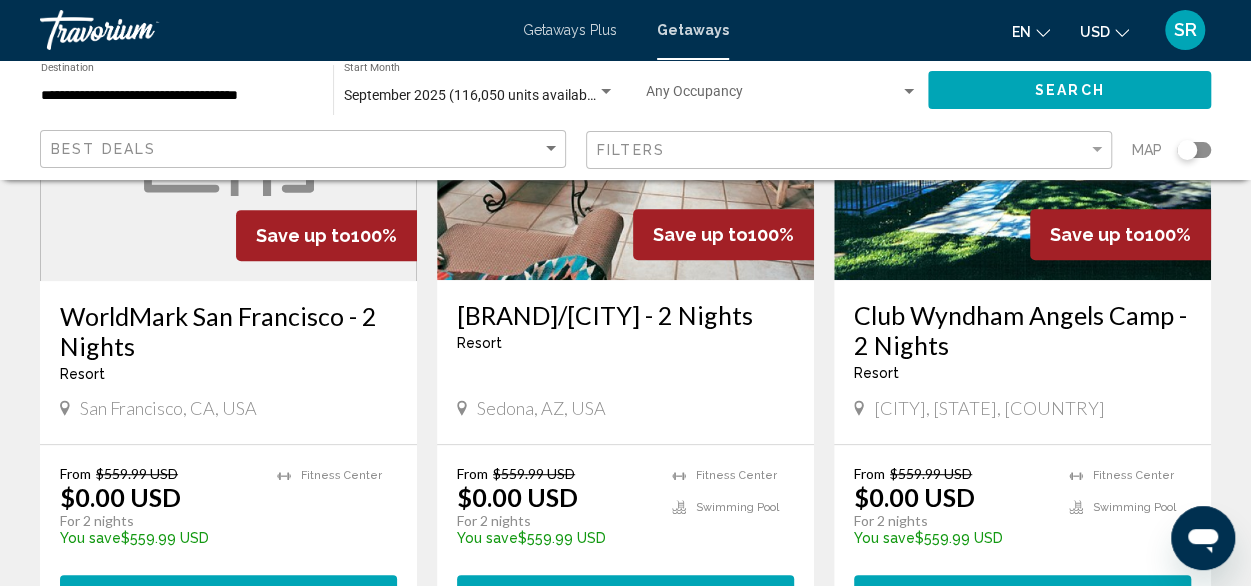 scroll, scrollTop: 318, scrollLeft: 0, axis: vertical 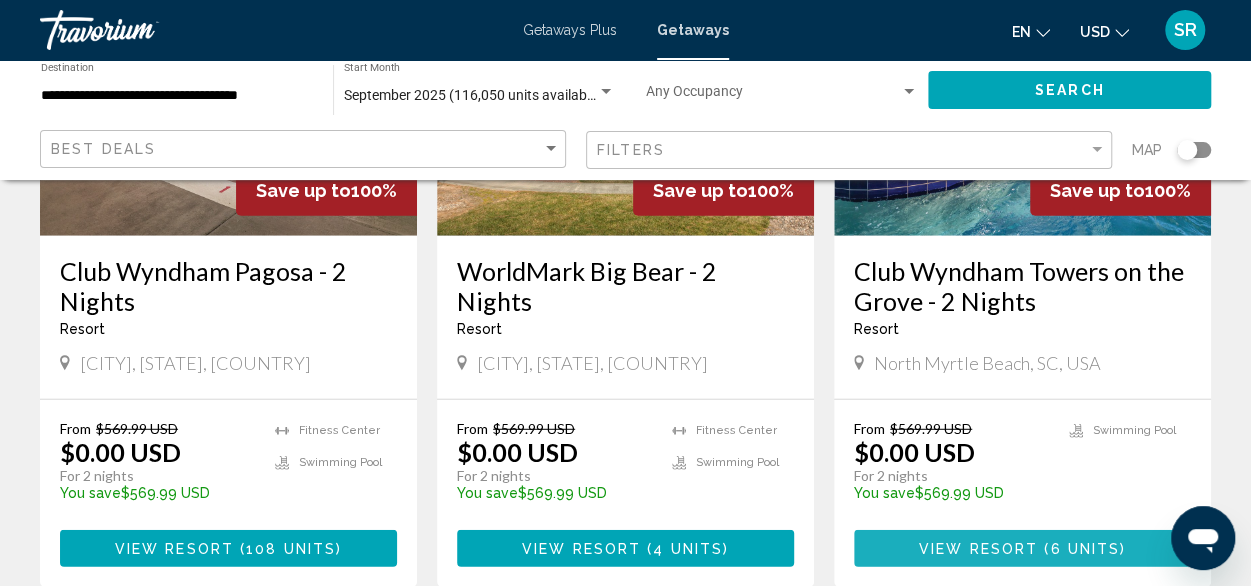 click on "View Resort" at bounding box center (978, 549) 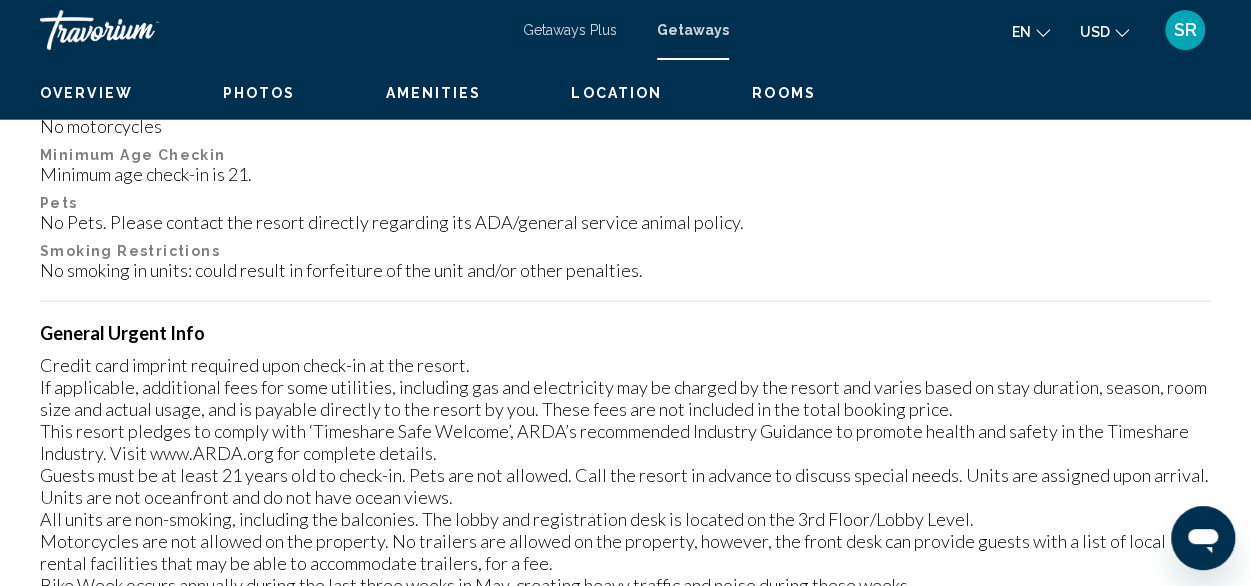 scroll, scrollTop: 242, scrollLeft: 0, axis: vertical 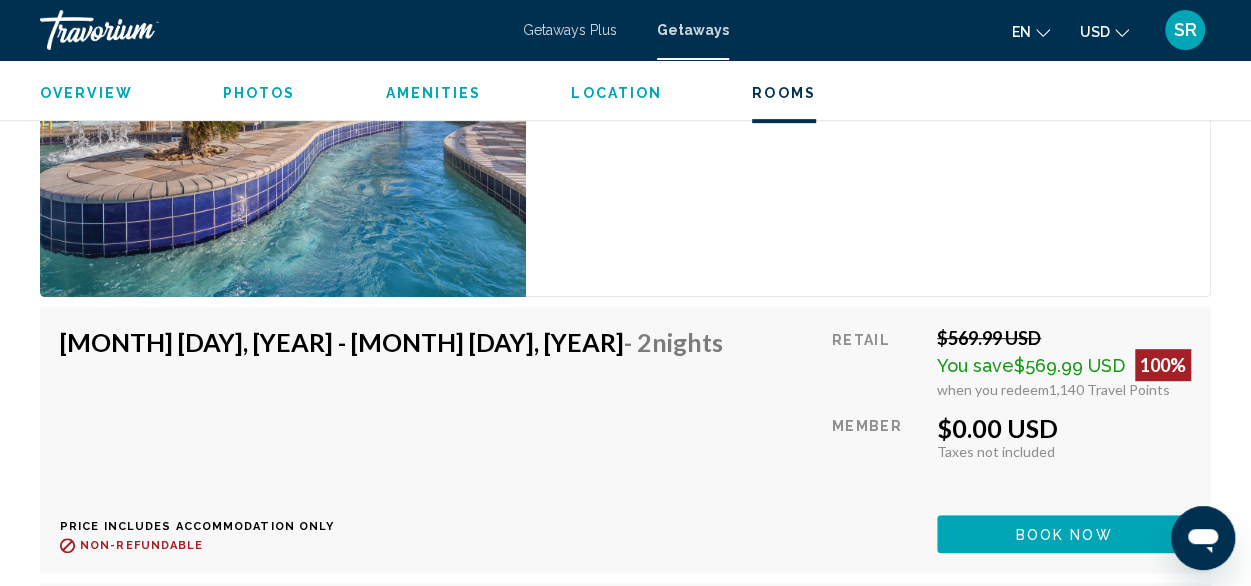 drag, startPoint x: 1247, startPoint y: 494, endPoint x: 1246, endPoint y: 385, distance: 109.004585 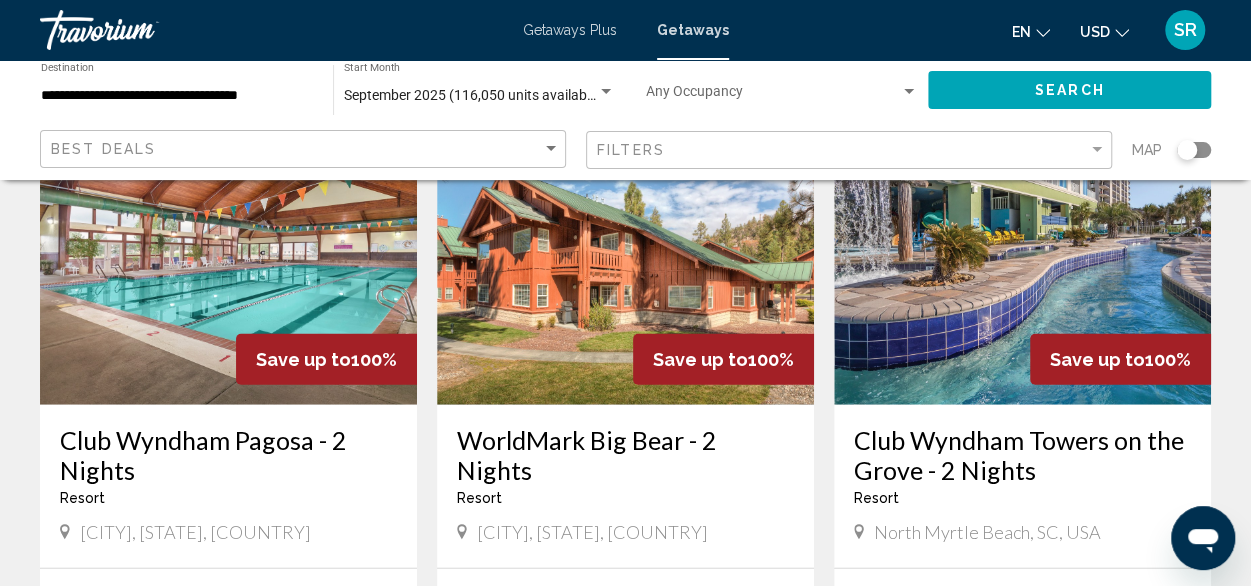 scroll, scrollTop: 2324, scrollLeft: 0, axis: vertical 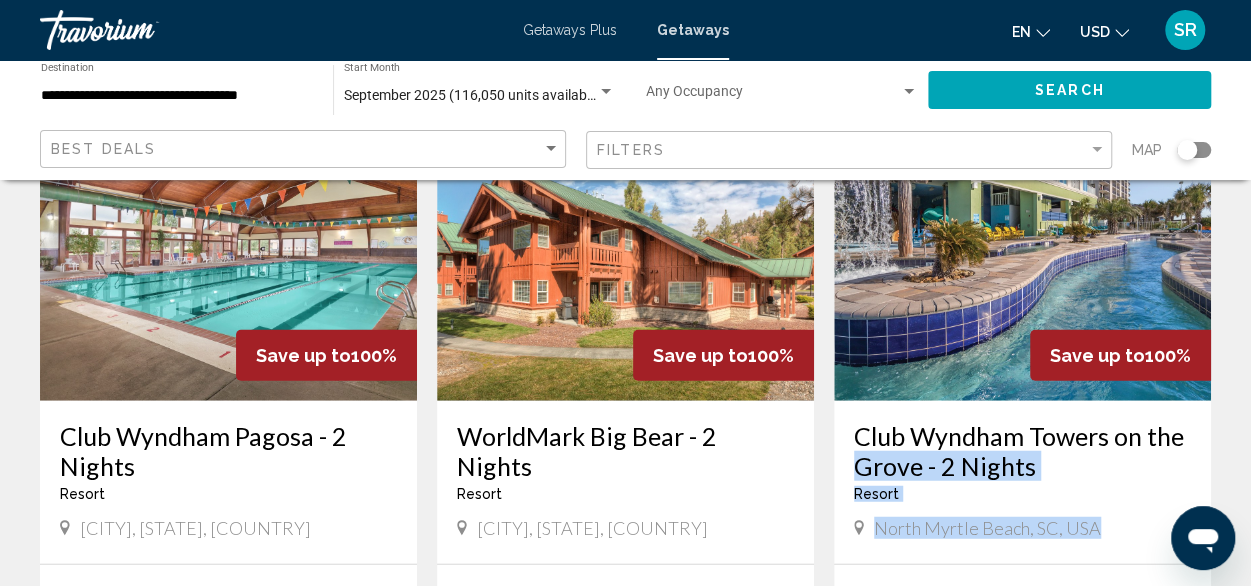 drag, startPoint x: 1240, startPoint y: 437, endPoint x: 1237, endPoint y: 519, distance: 82.05486 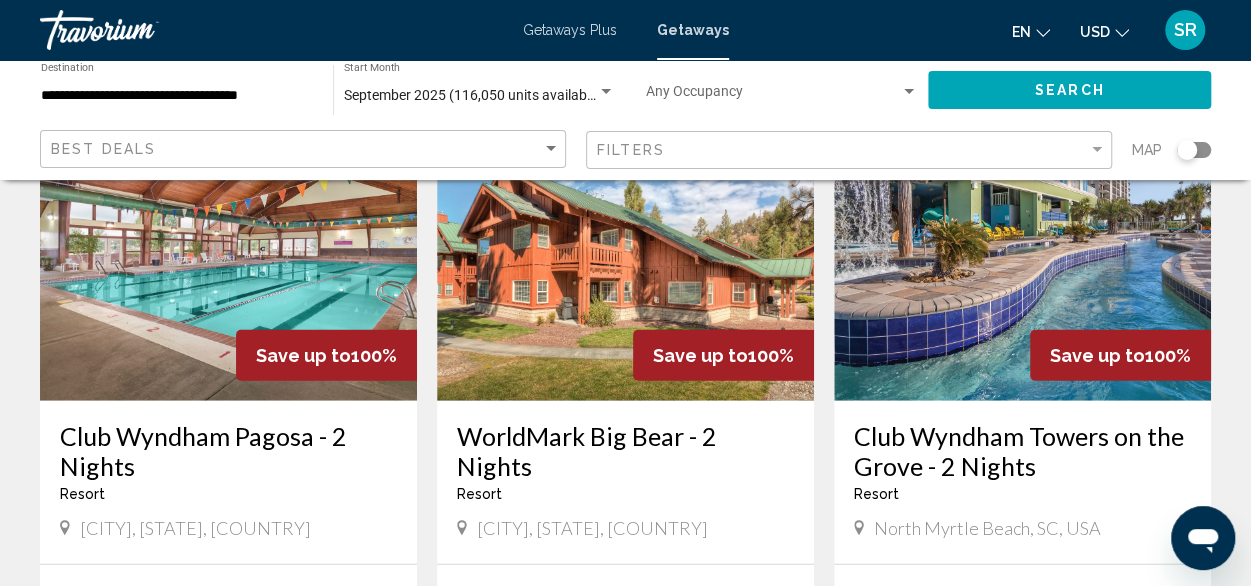 click on "116,050 Getaways units available across 1,483 Resorts Save up to  100%   WorldMark San Francisco - 2 Nights  Resort  -  This is an adults only resort
San Francisco, CA, USA From $559.99 USD $0.00 USD For 2 nights You save  $559.99 USD   temp
Fitness Center View Resort    ( 4 units )  Save up to  100%   Sedona Vacation Club/Los Abrigados - 2 Nights  Resort  -  This is an adults only resort
Sedona, AZ, USA From $559.99 USD $0.00 USD For 2 nights You save  $559.99 USD   temp
Fitness Center
Swimming Pool View Resort    ( 18 units )  Save up to  100%   Club Wyndham Angels Camp - 2 Nights  Resort  -  This is an adults only resort
Angels Camp, CA, USA From $559.99 USD $0.00 USD For 2 nights You save  $559.99 USD   temp" at bounding box center (625, -646) 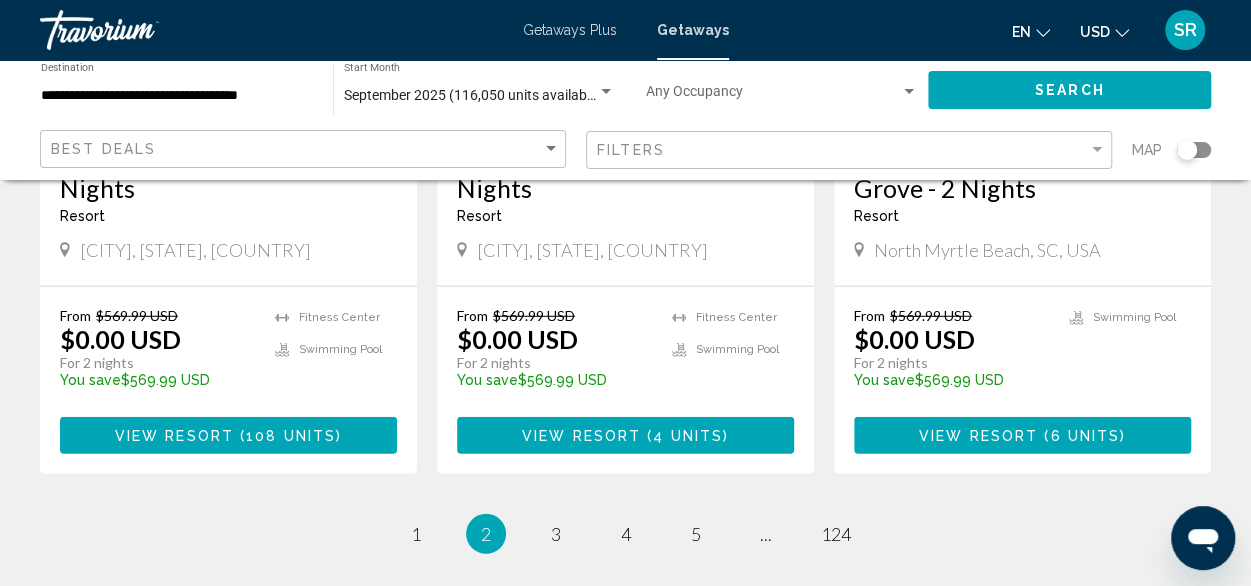 scroll, scrollTop: 2631, scrollLeft: 0, axis: vertical 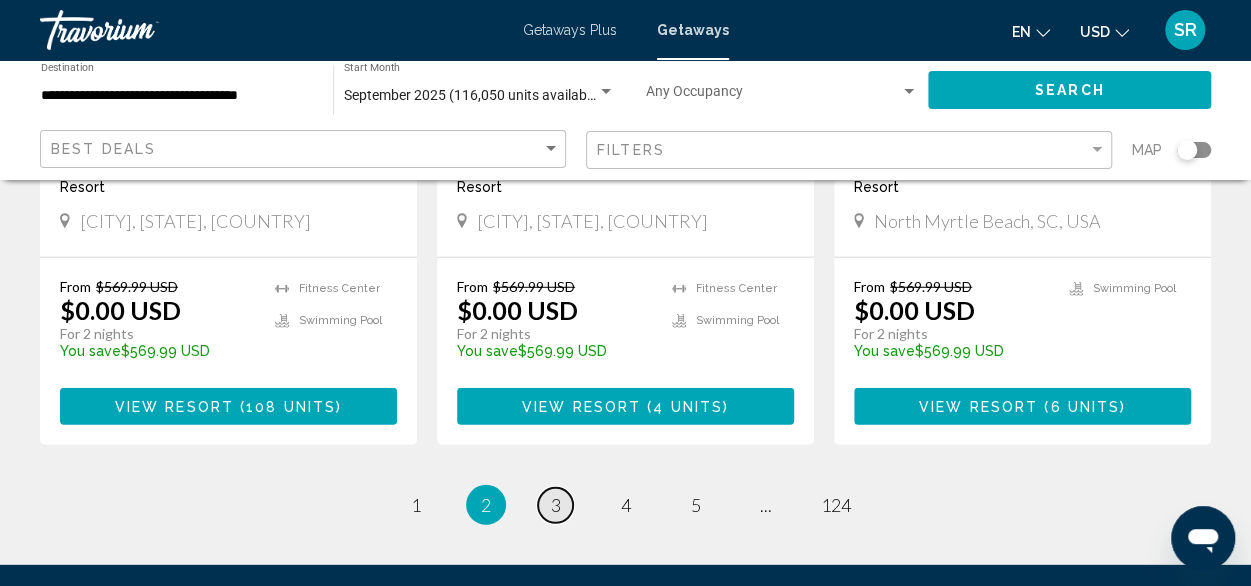 click on "3" at bounding box center (556, 505) 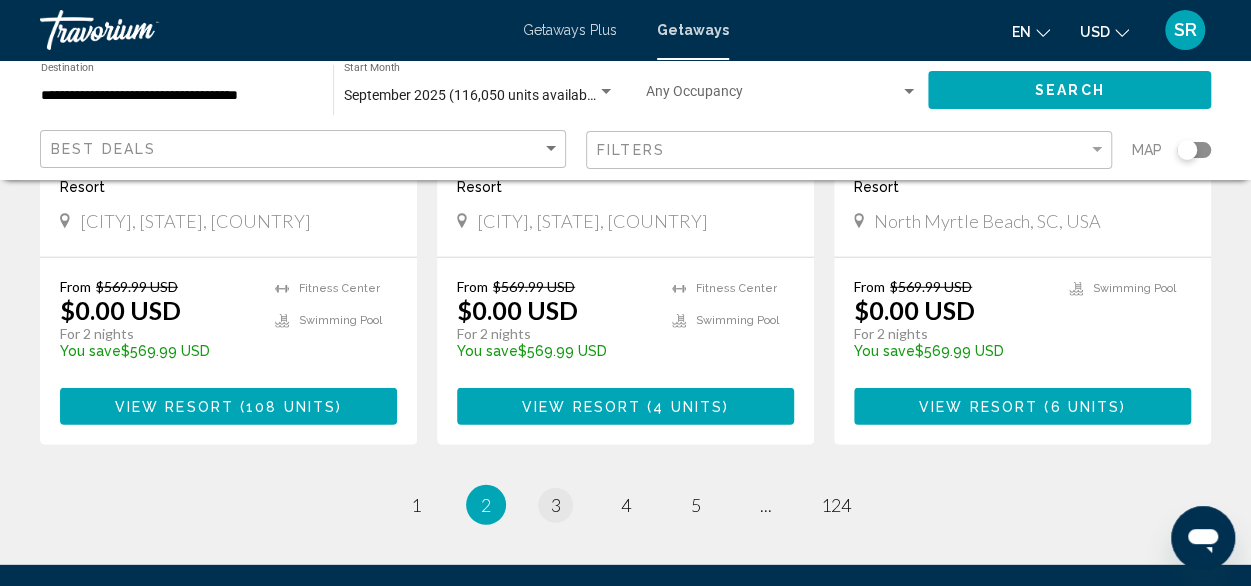 scroll, scrollTop: 0, scrollLeft: 0, axis: both 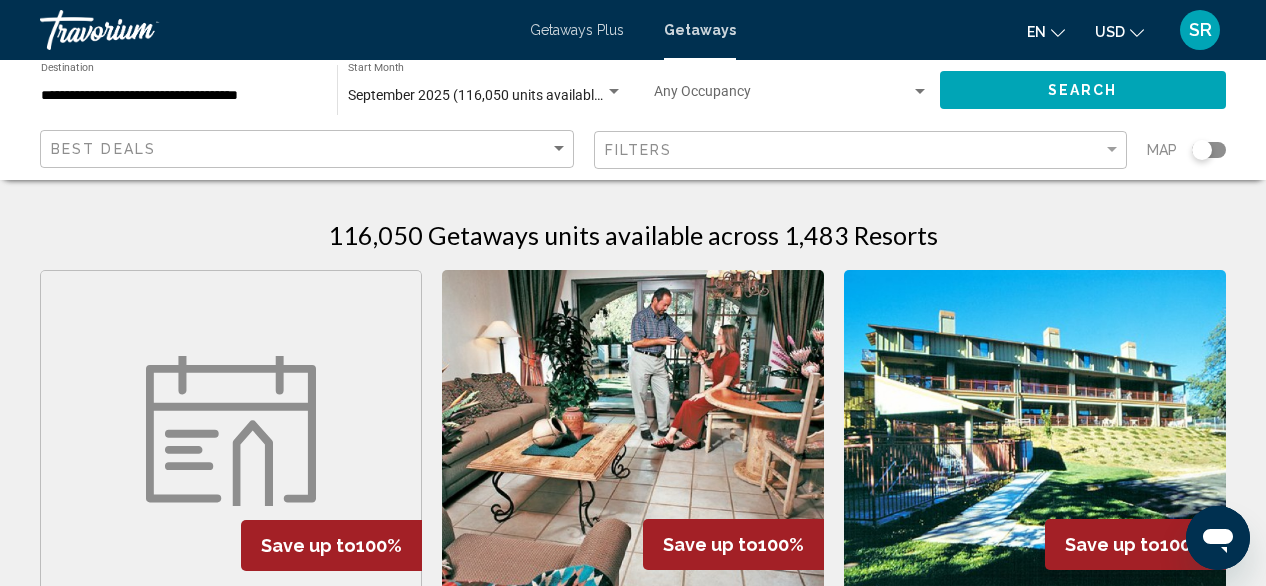 click on "Getaways Getaways Plus FAQs Contact Privacy Policy Terms & Conditions" at bounding box center (633, 3290) 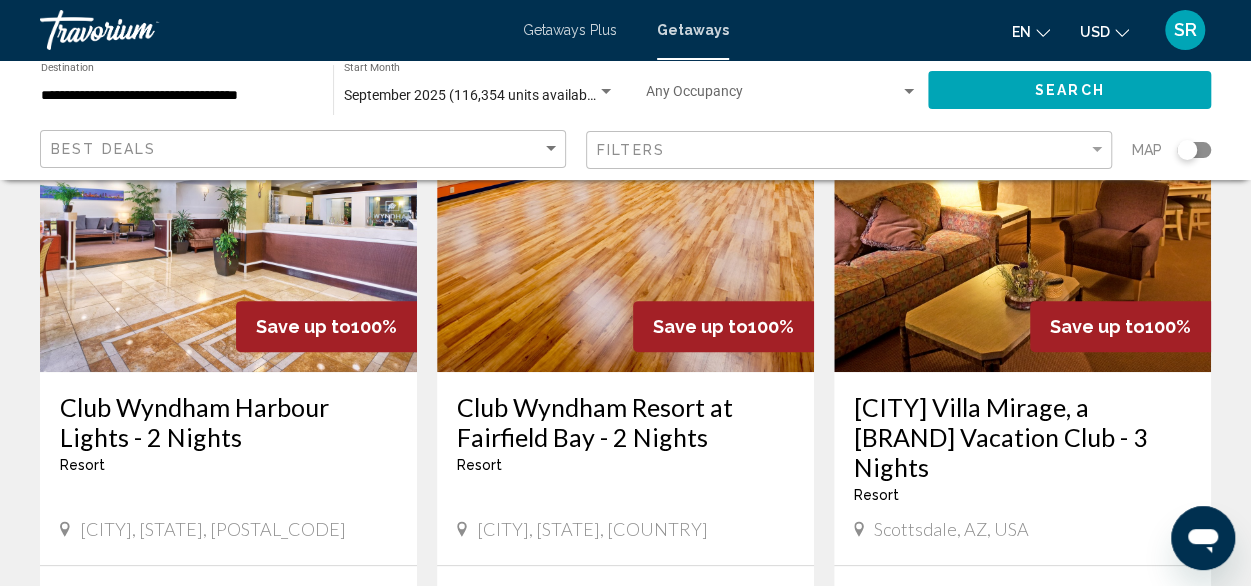 scroll, scrollTop: 227, scrollLeft: 0, axis: vertical 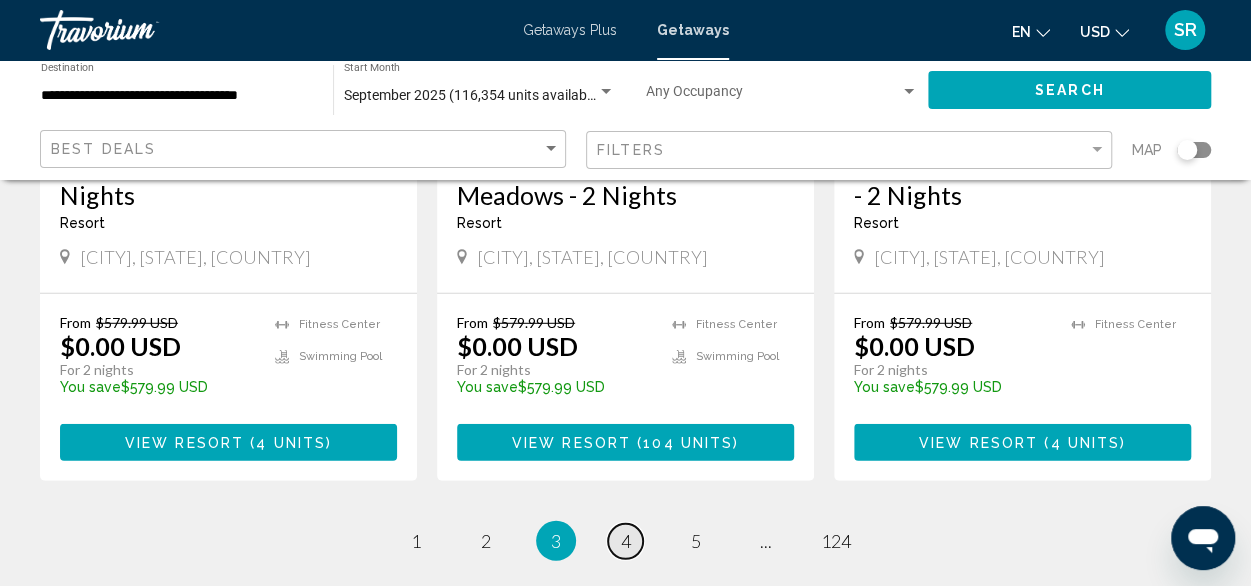 click on "page  4" at bounding box center (625, 541) 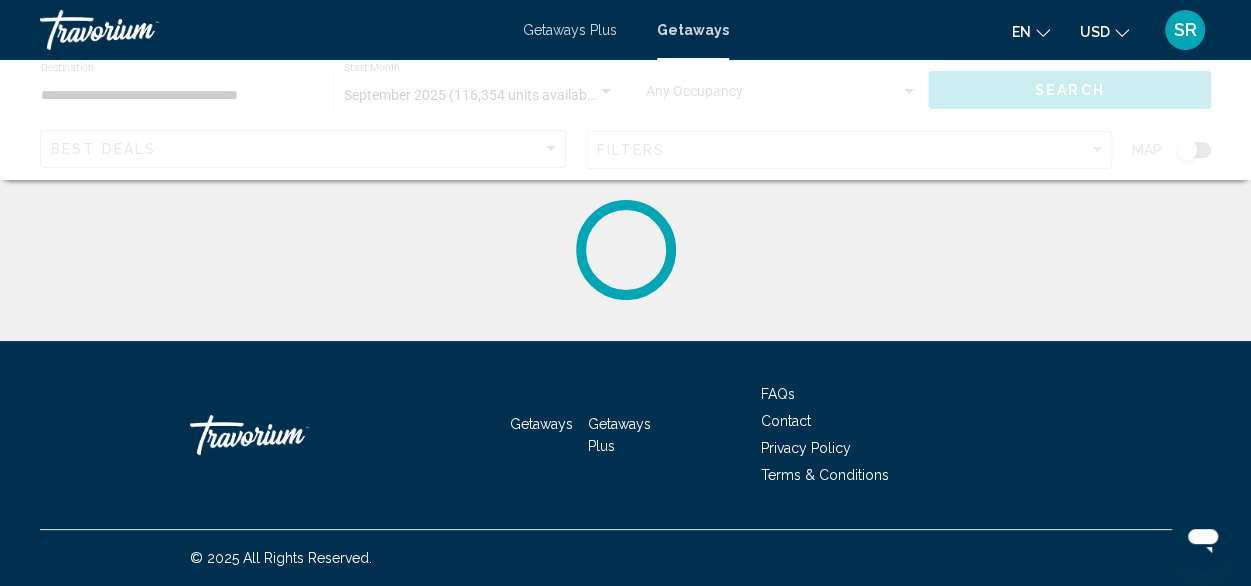 scroll, scrollTop: 0, scrollLeft: 0, axis: both 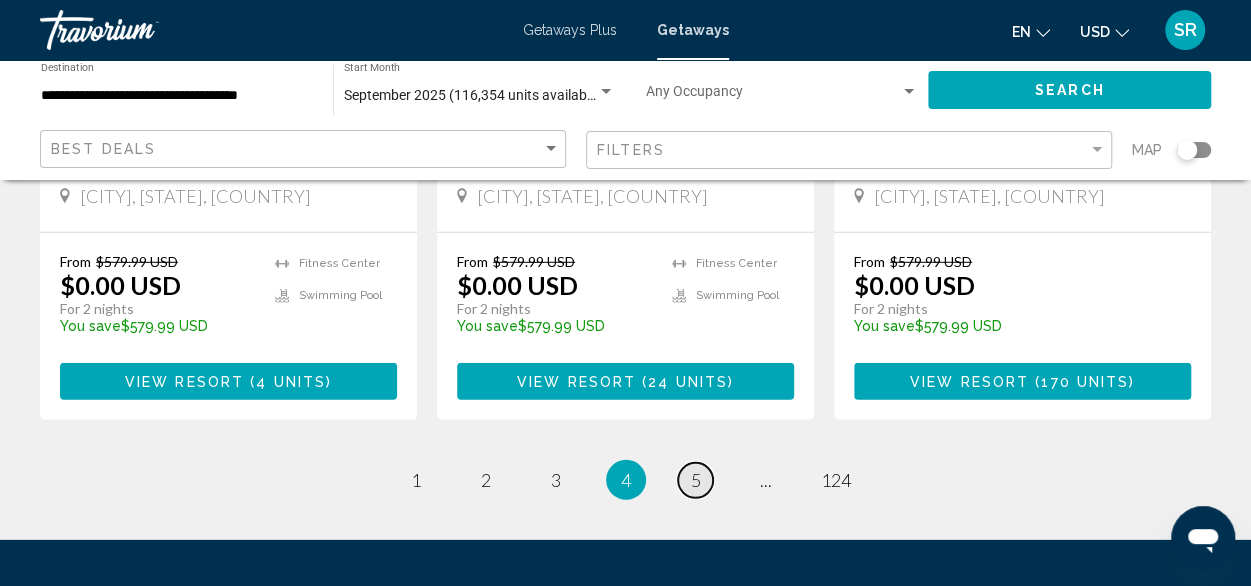 click on "5" at bounding box center [696, 480] 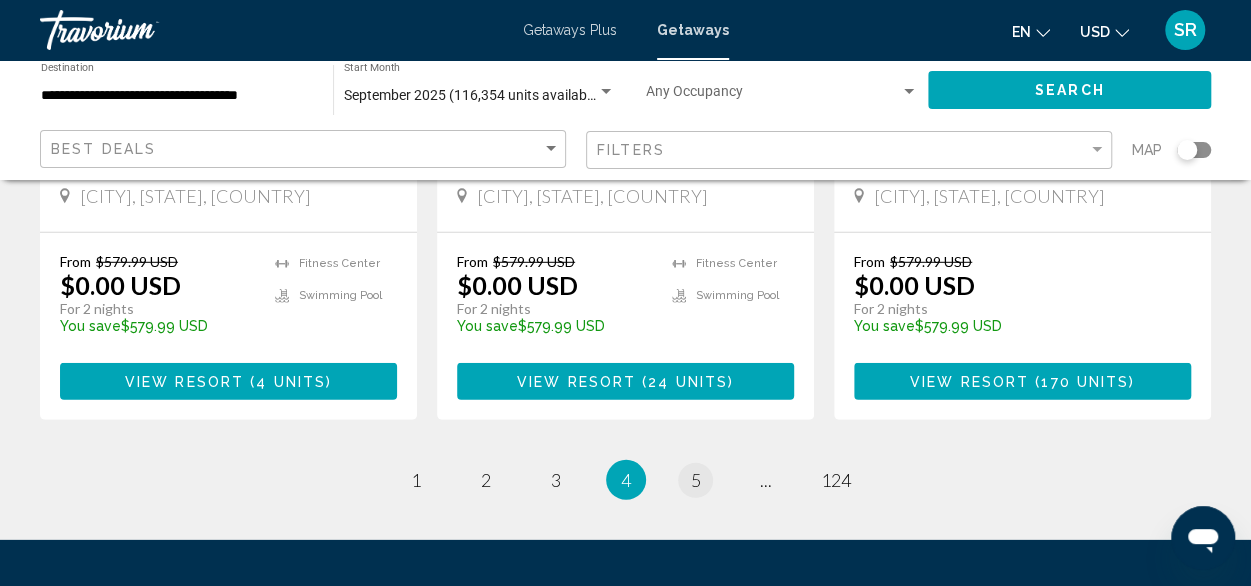 scroll, scrollTop: 0, scrollLeft: 0, axis: both 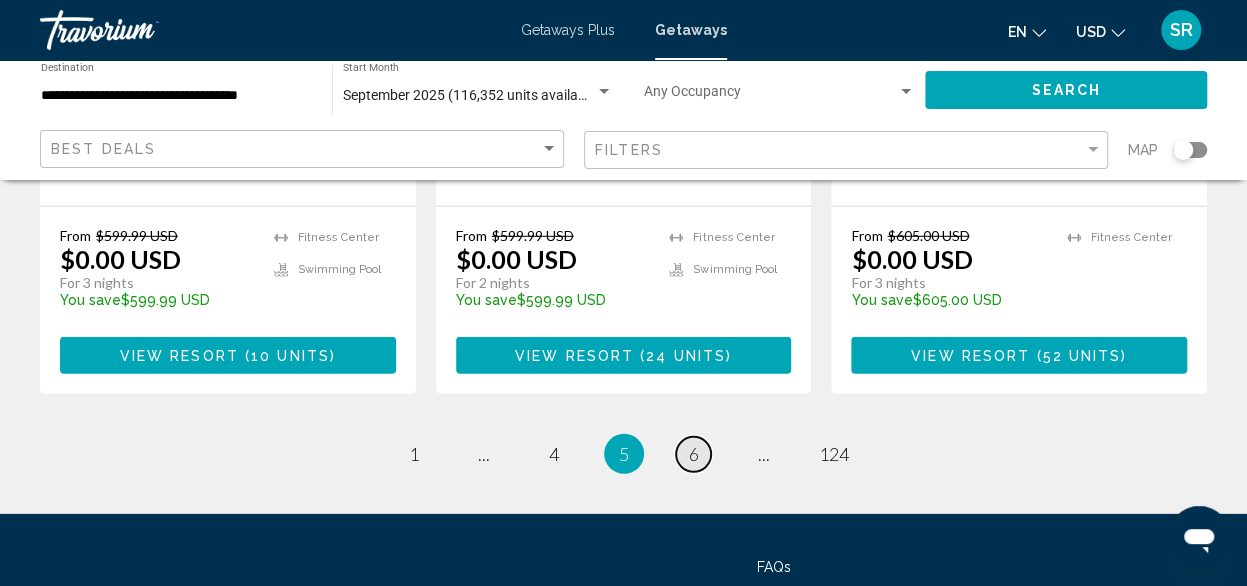 click on "6" at bounding box center (694, 454) 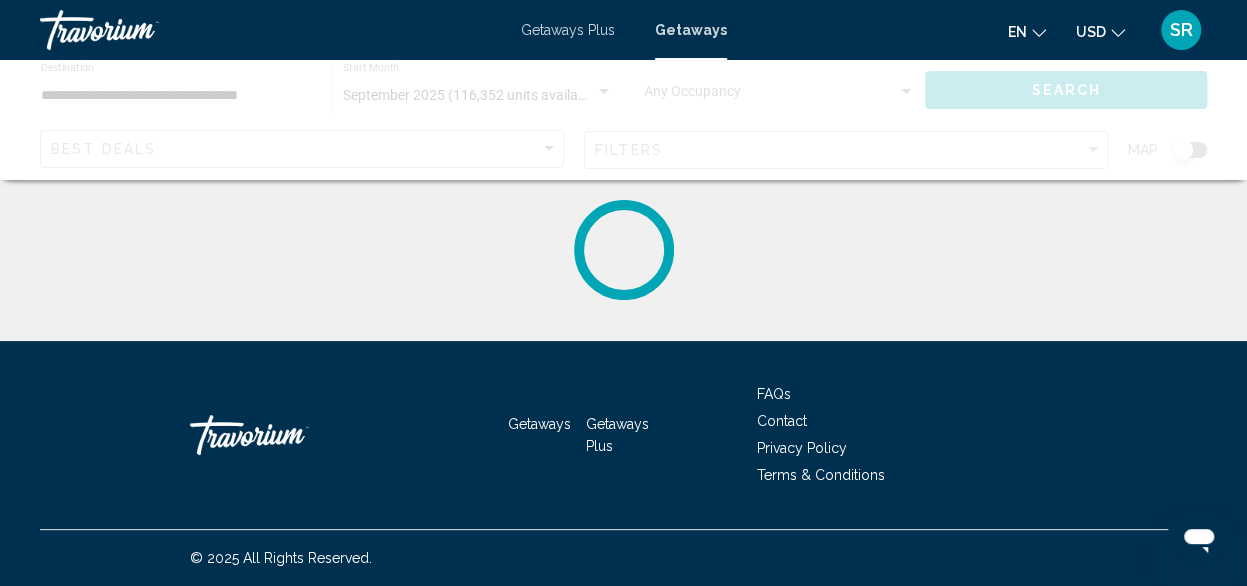 scroll, scrollTop: 0, scrollLeft: 0, axis: both 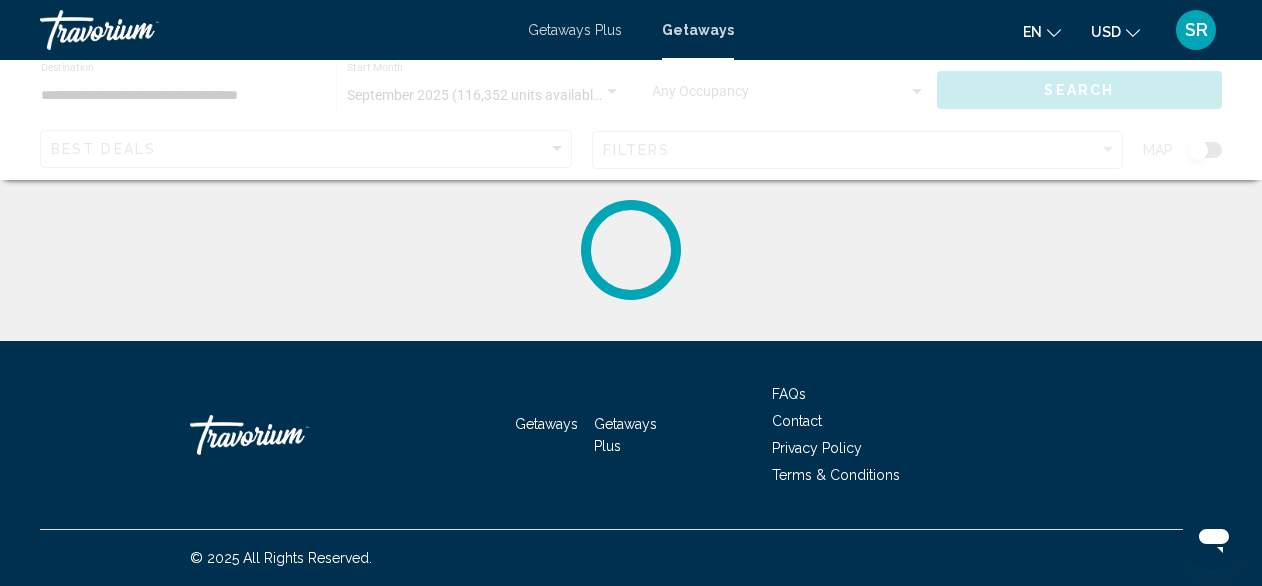 click on "Getaways Getaways Plus FAQs Contact Privacy Policy Terms & Conditions" at bounding box center [631, 435] 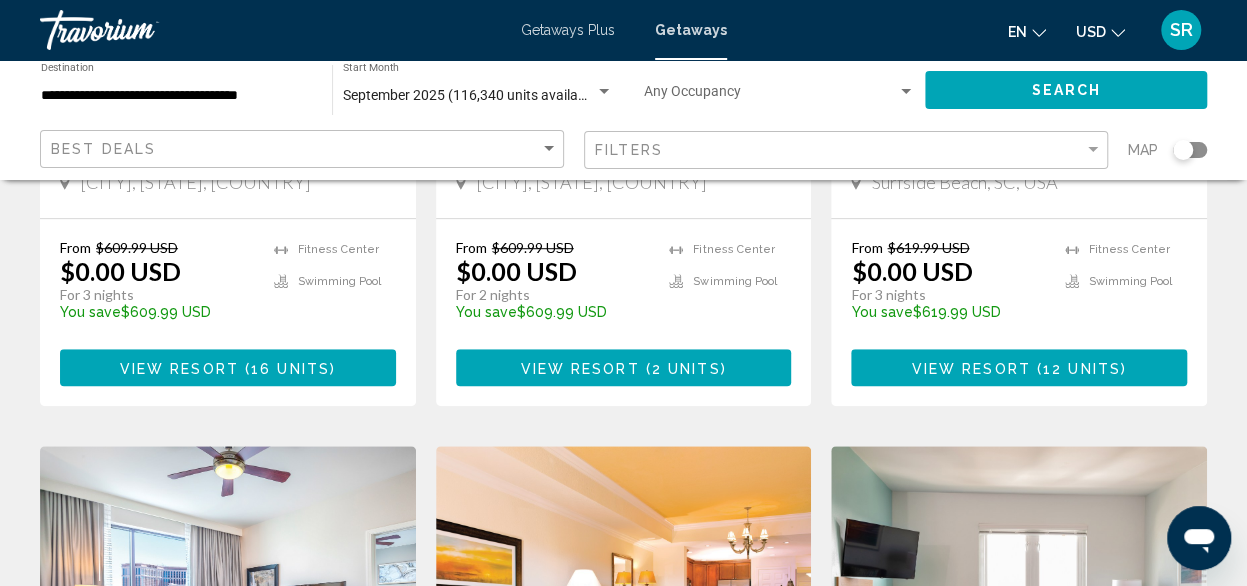 scroll, scrollTop: 558, scrollLeft: 0, axis: vertical 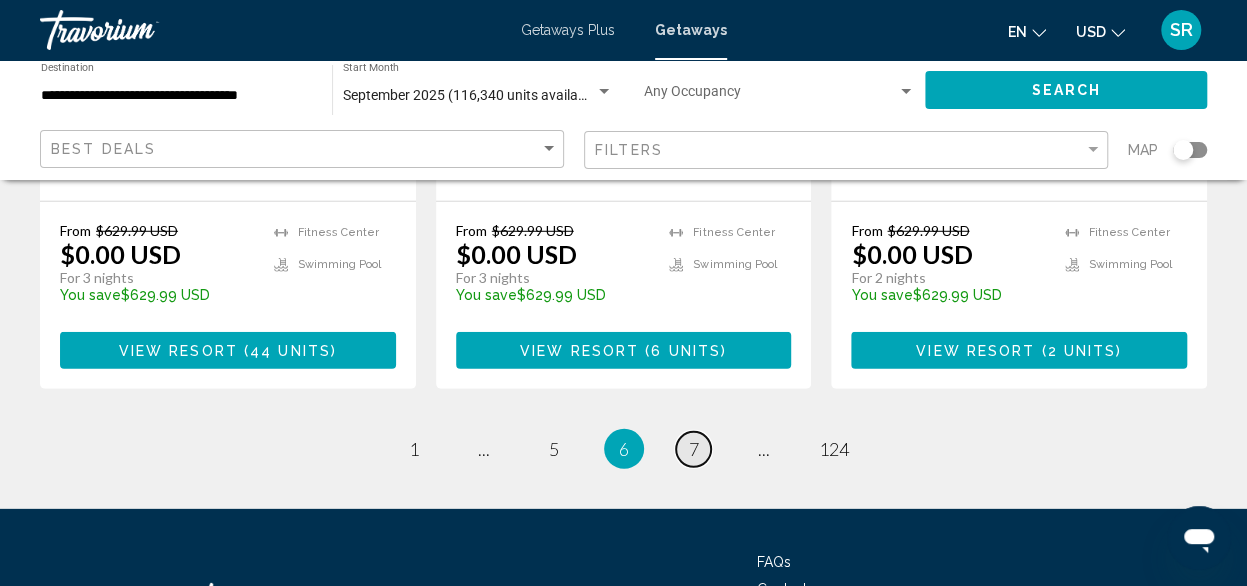 click on "7" at bounding box center (694, 449) 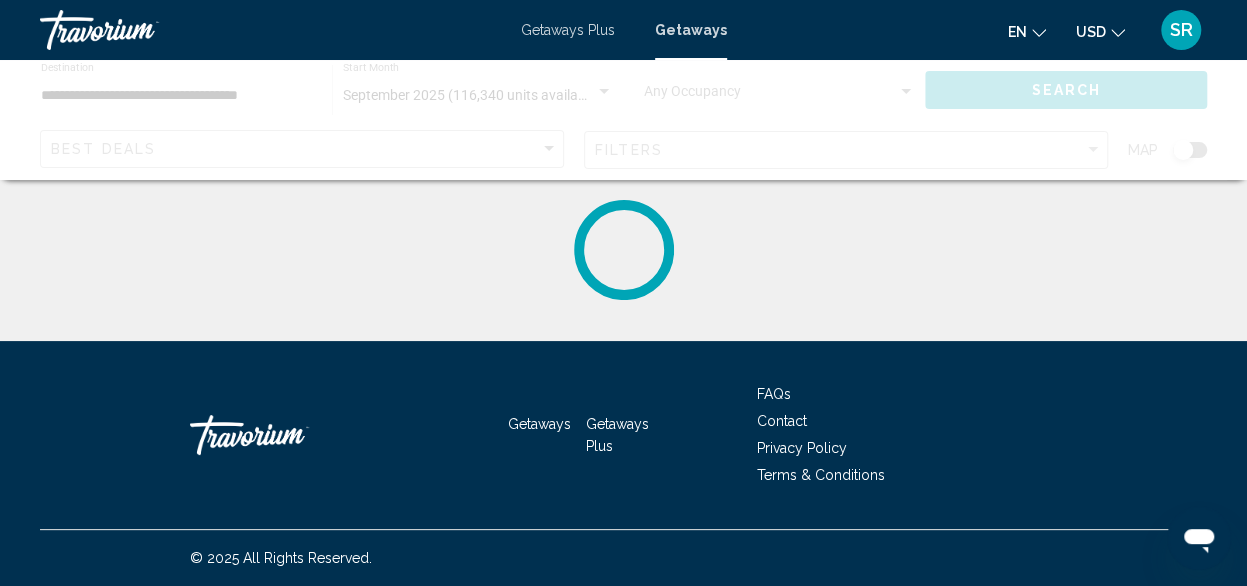click on "Getaways Getaways Plus FAQs Contact Privacy Policy Terms & Conditions" at bounding box center (623, 435) 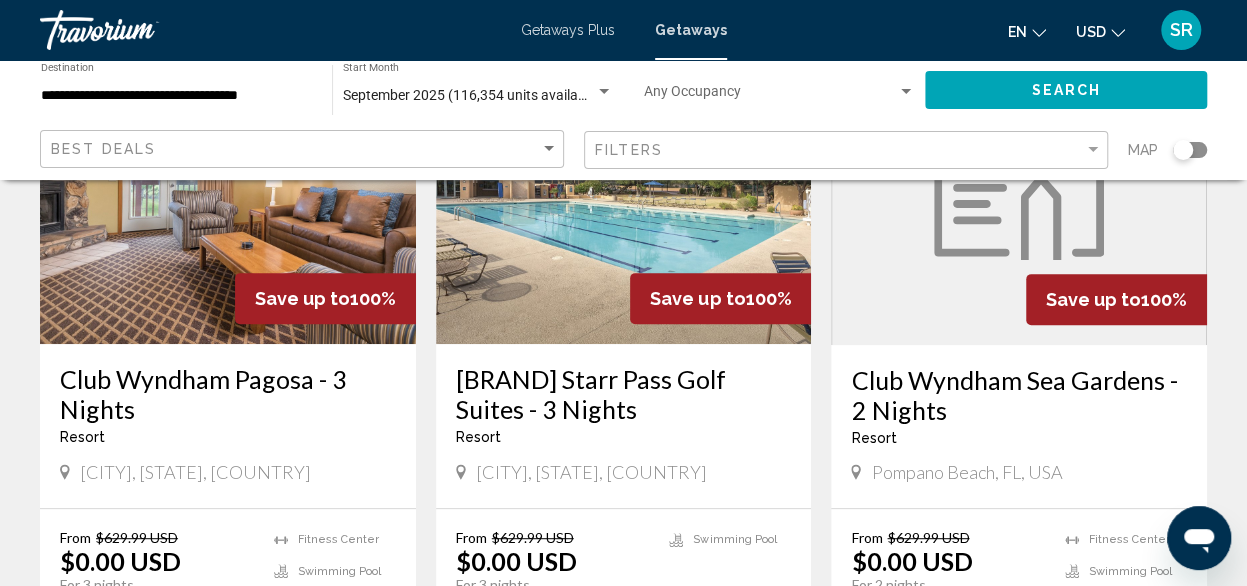 scroll, scrollTop: 254, scrollLeft: 0, axis: vertical 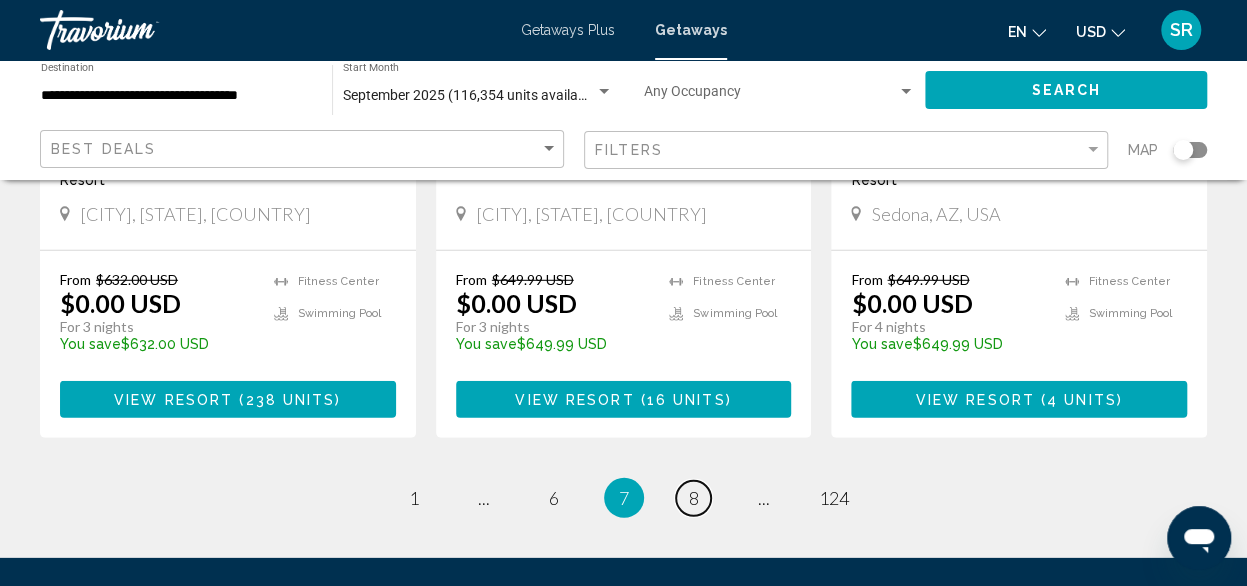 click on "8" at bounding box center (694, 498) 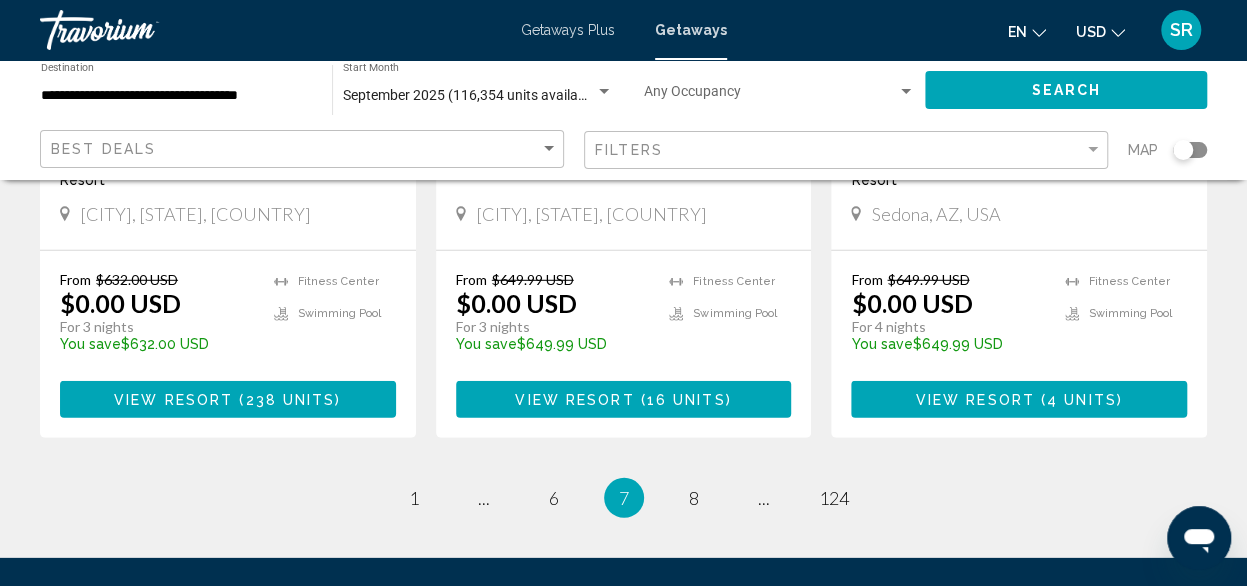 scroll, scrollTop: 0, scrollLeft: 0, axis: both 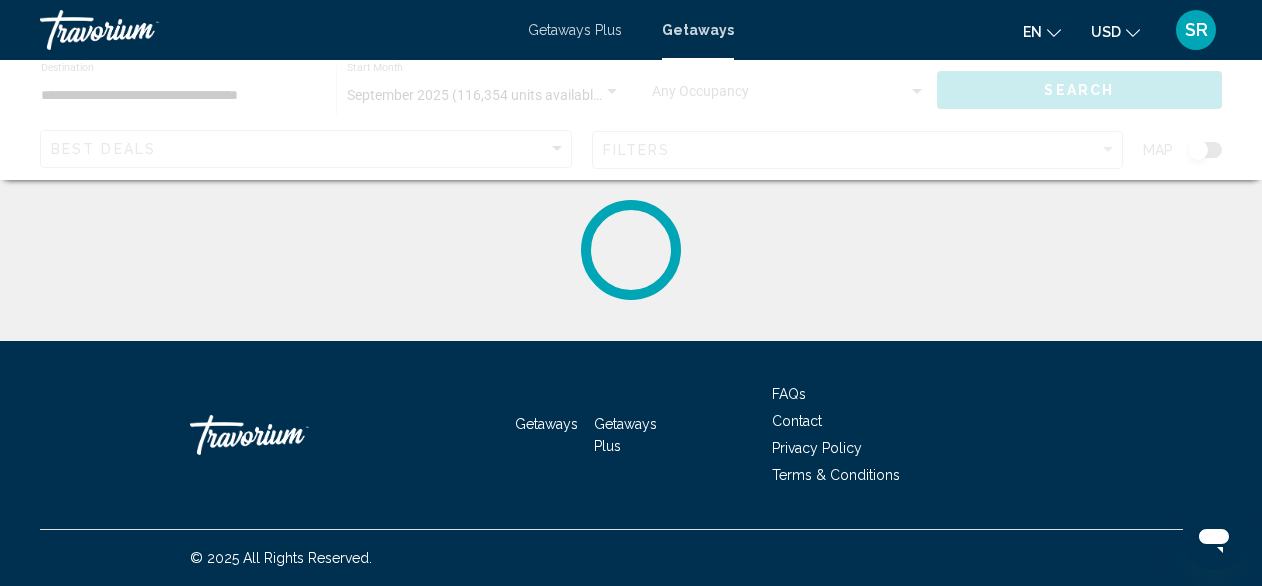 click on "Getaways Getaways Plus FAQs Contact Privacy Policy Terms & Conditions" at bounding box center [631, 435] 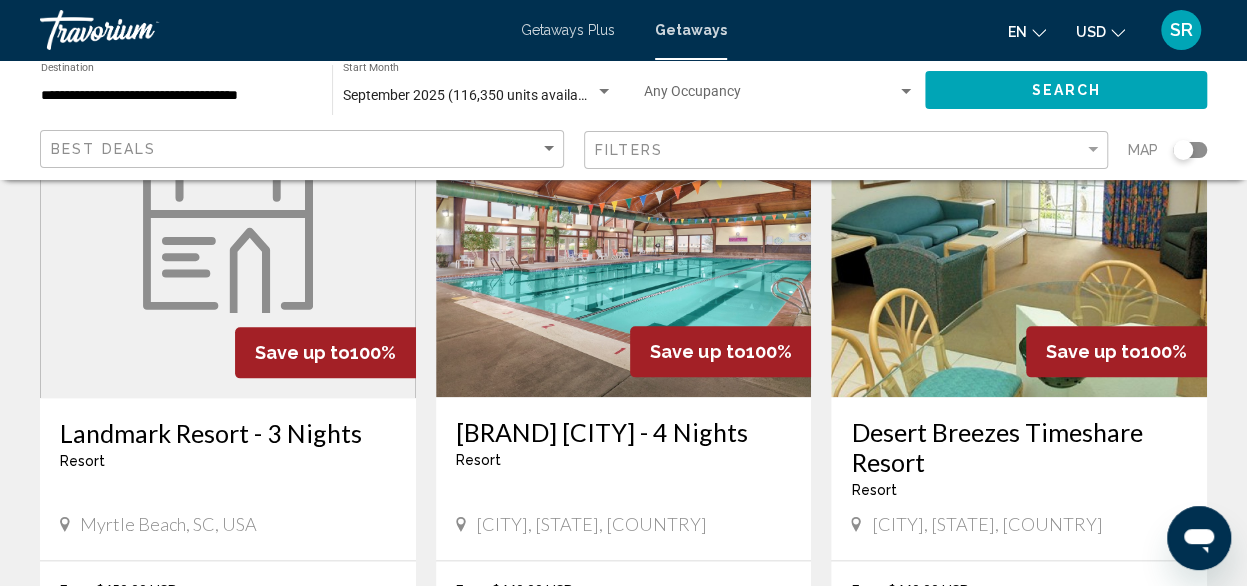 scroll, scrollTop: 942, scrollLeft: 0, axis: vertical 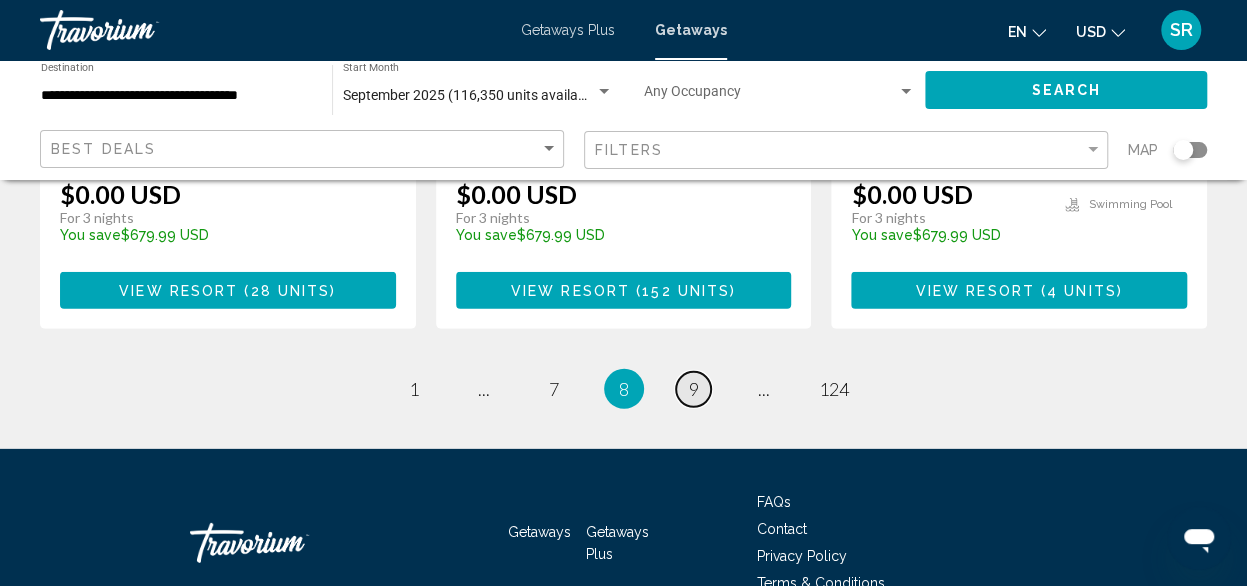 click on "9" at bounding box center (694, 389) 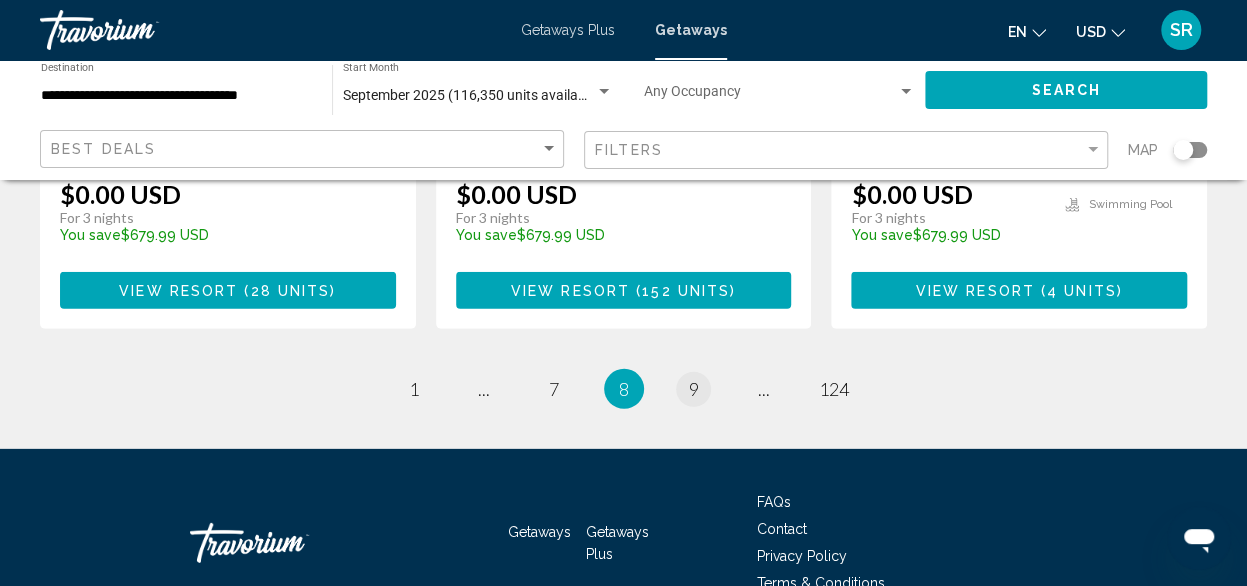 scroll, scrollTop: 0, scrollLeft: 0, axis: both 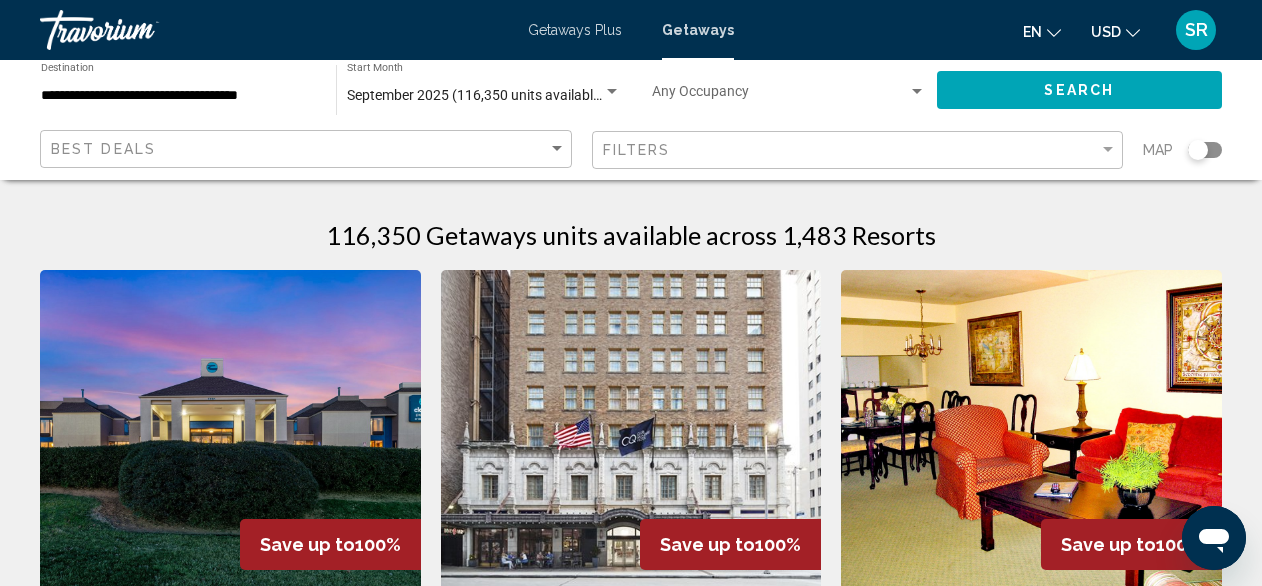 click on "Getaways Getaways Plus FAQs Contact Privacy Policy Terms & Conditions" at bounding box center (631, 3319) 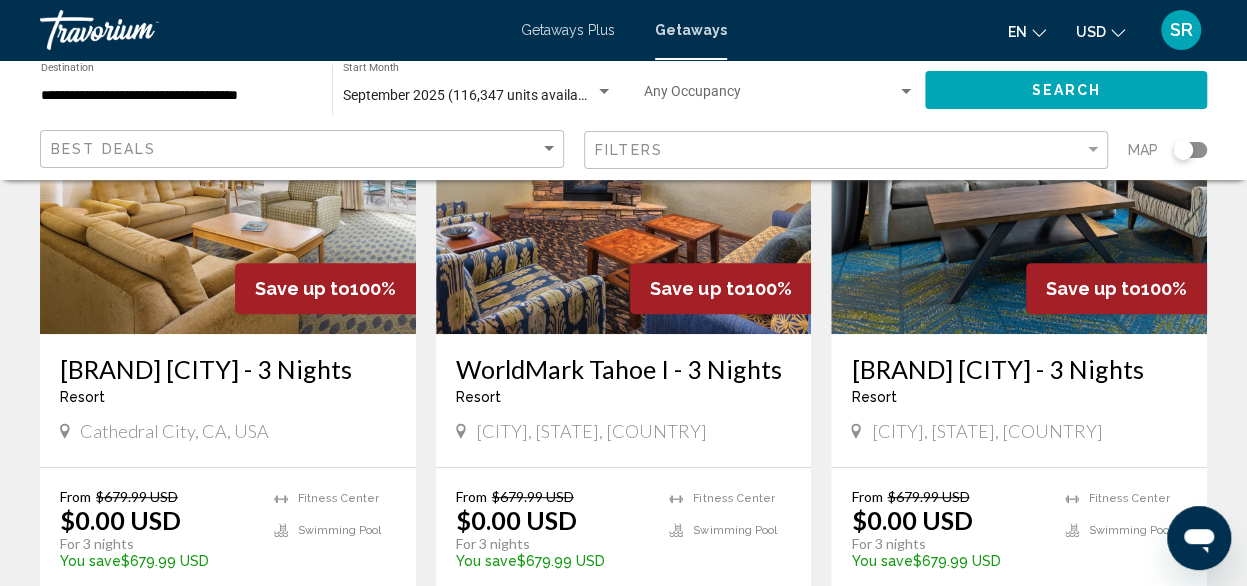 scroll, scrollTop: 281, scrollLeft: 0, axis: vertical 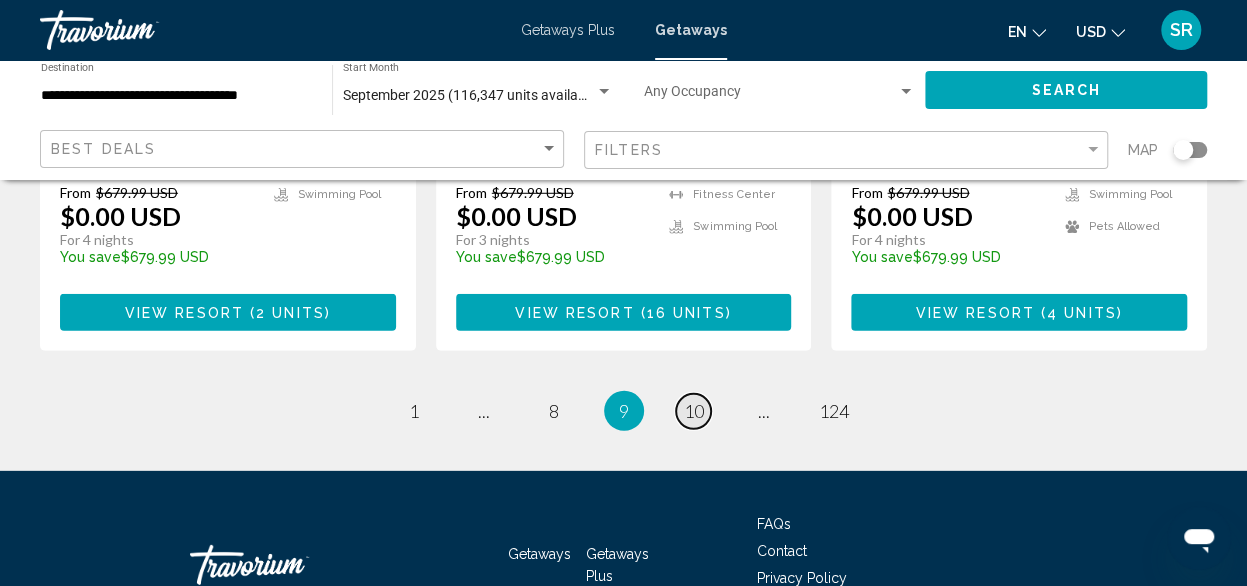 click on "10" at bounding box center [694, 411] 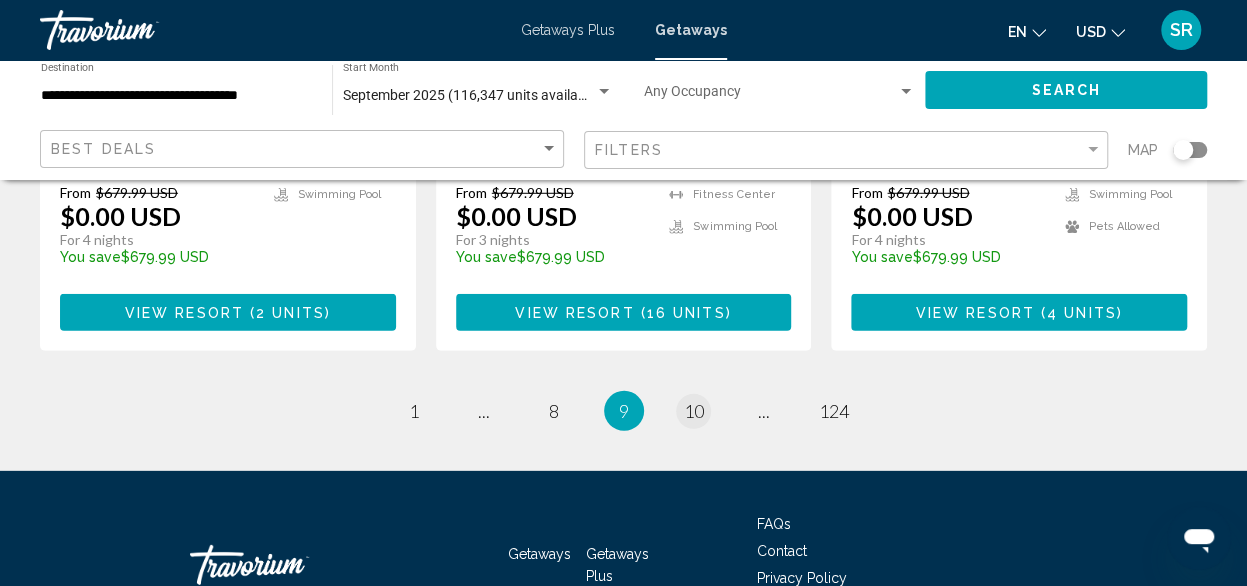 click on "Getaways Getaways Plus FAQs Contact Privacy Policy Terms & Conditions" at bounding box center (623, 565) 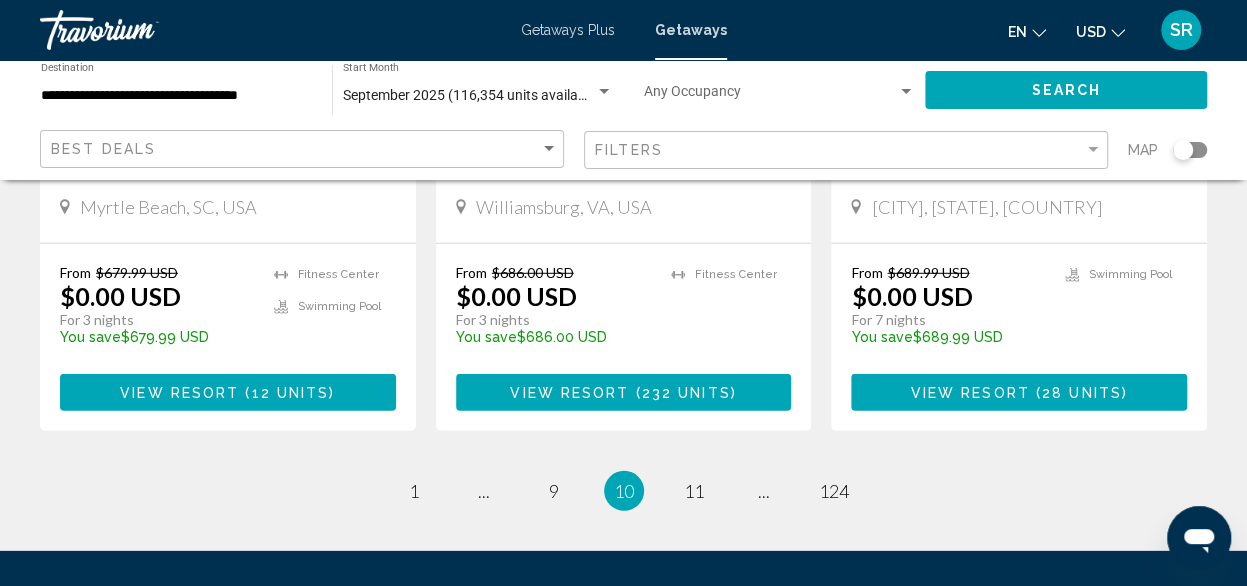 scroll, scrollTop: 2708, scrollLeft: 0, axis: vertical 